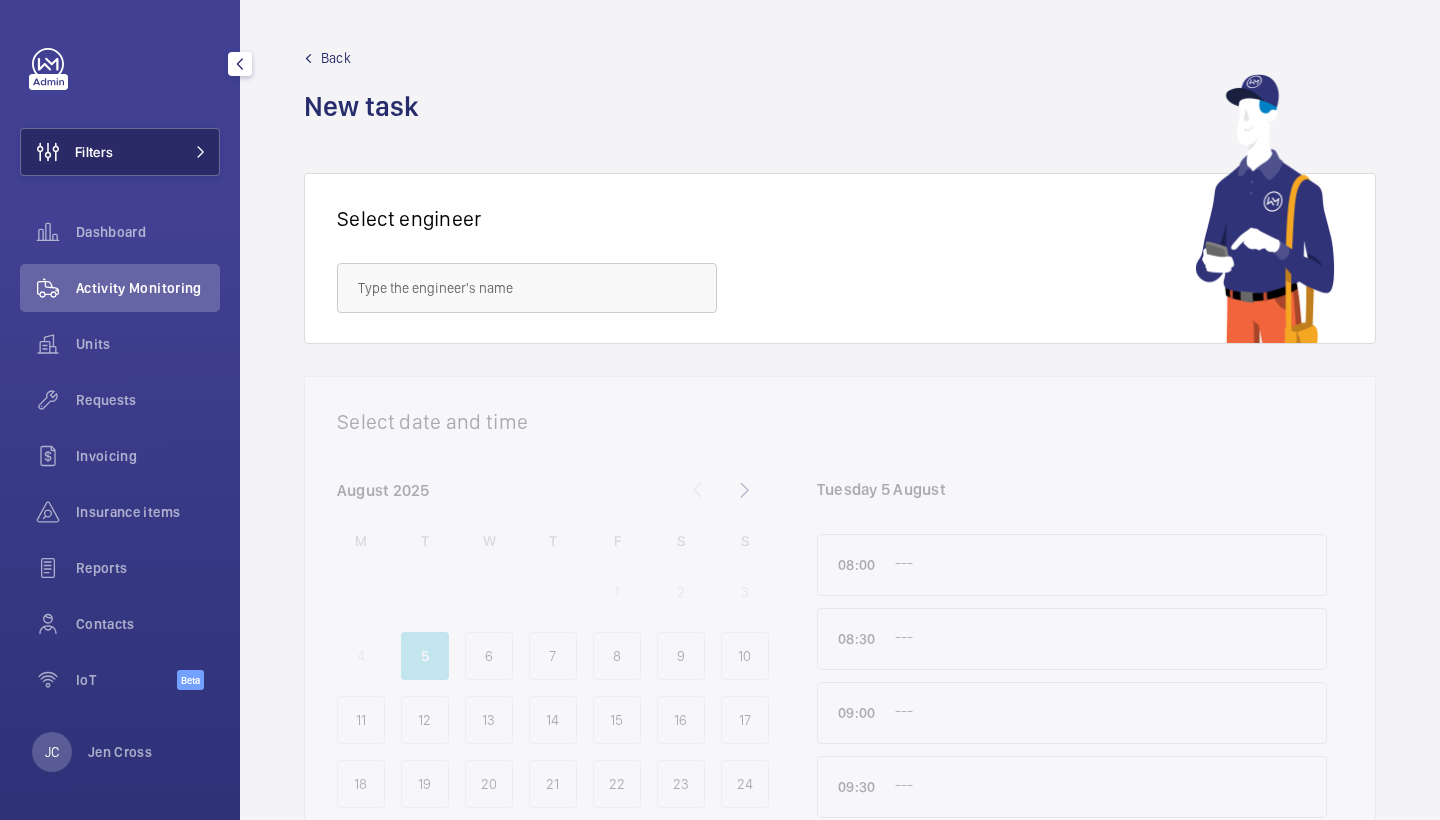 scroll, scrollTop: 0, scrollLeft: 0, axis: both 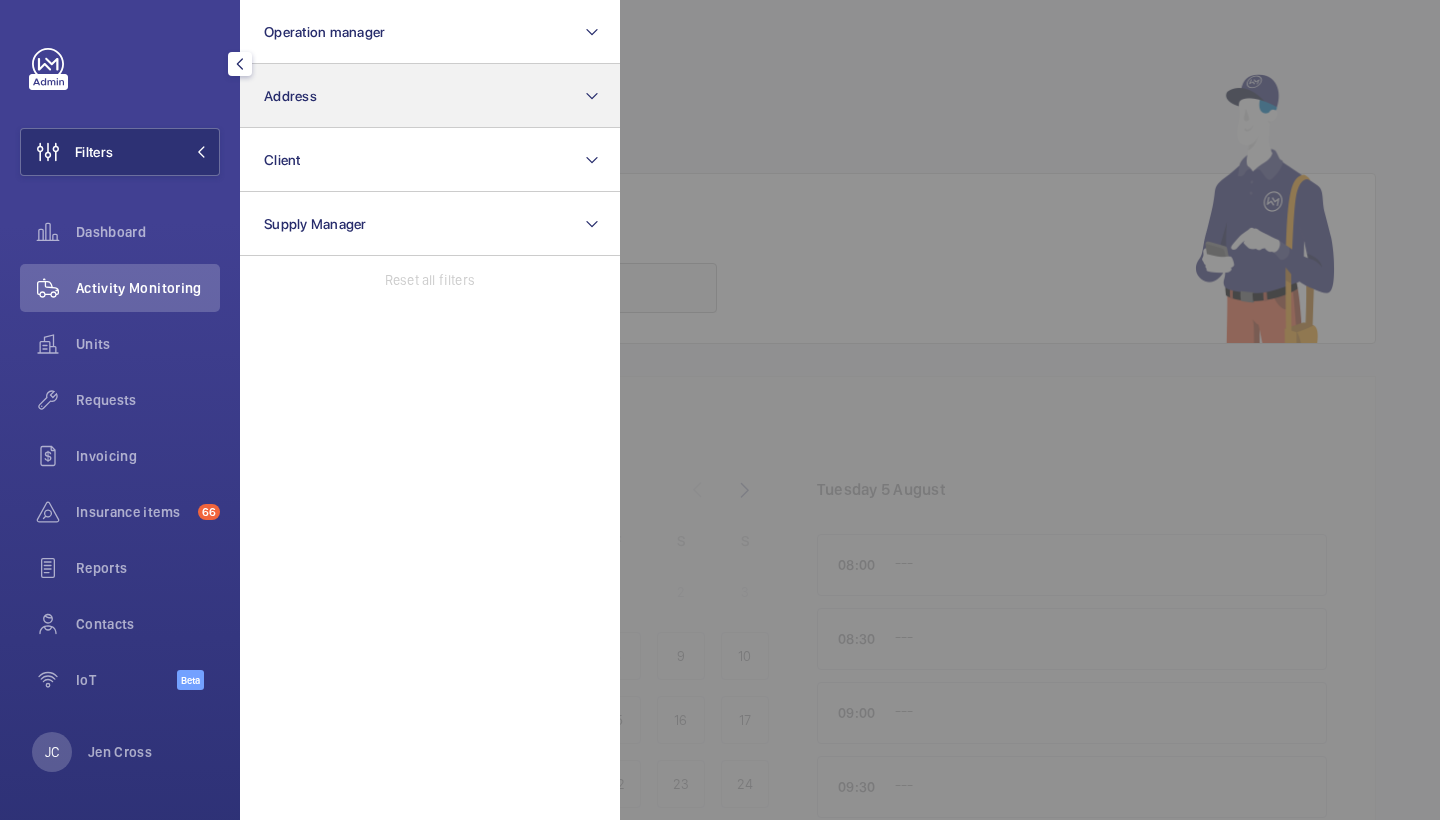 click on "Address" 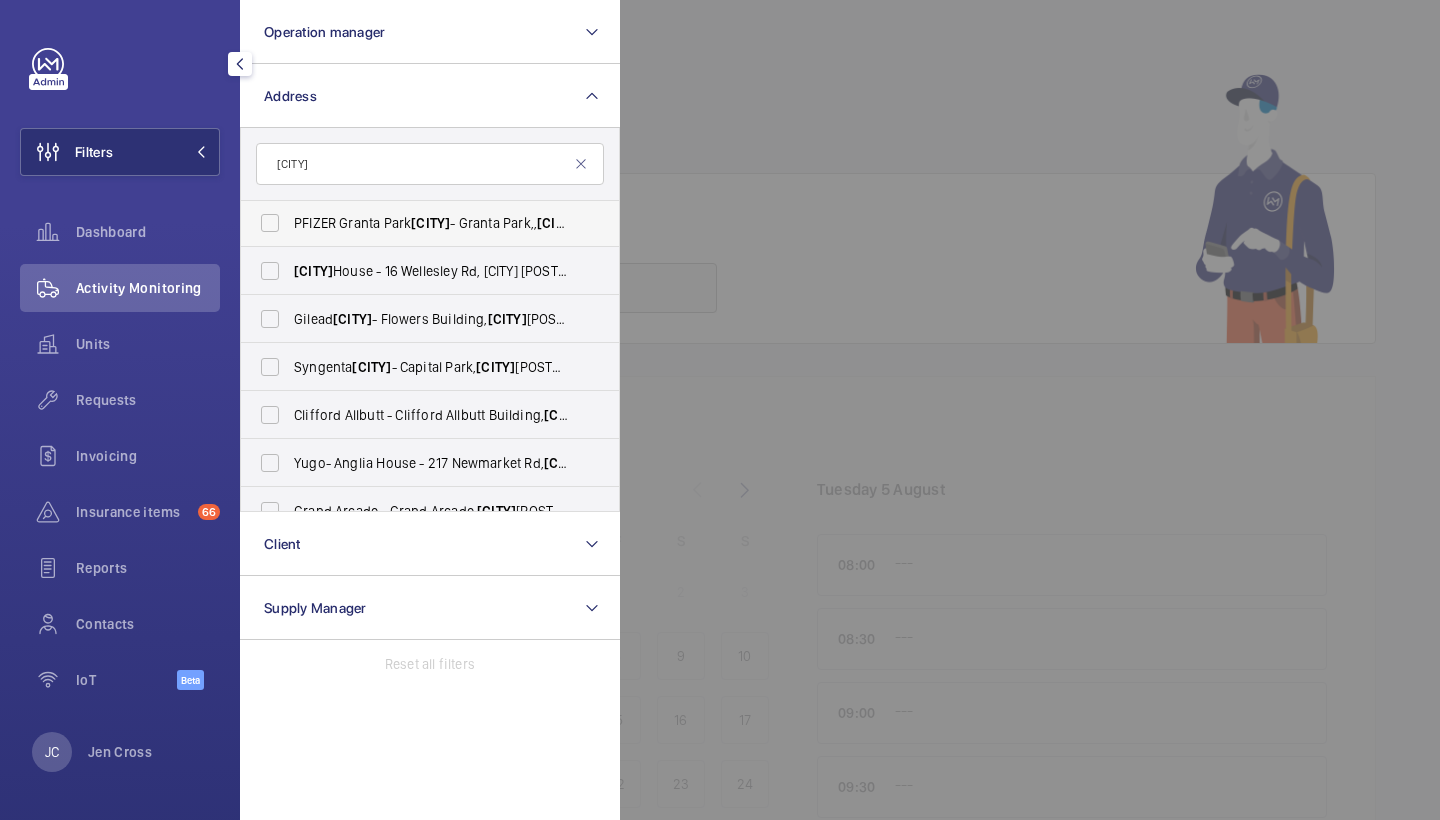 scroll, scrollTop: 0, scrollLeft: 0, axis: both 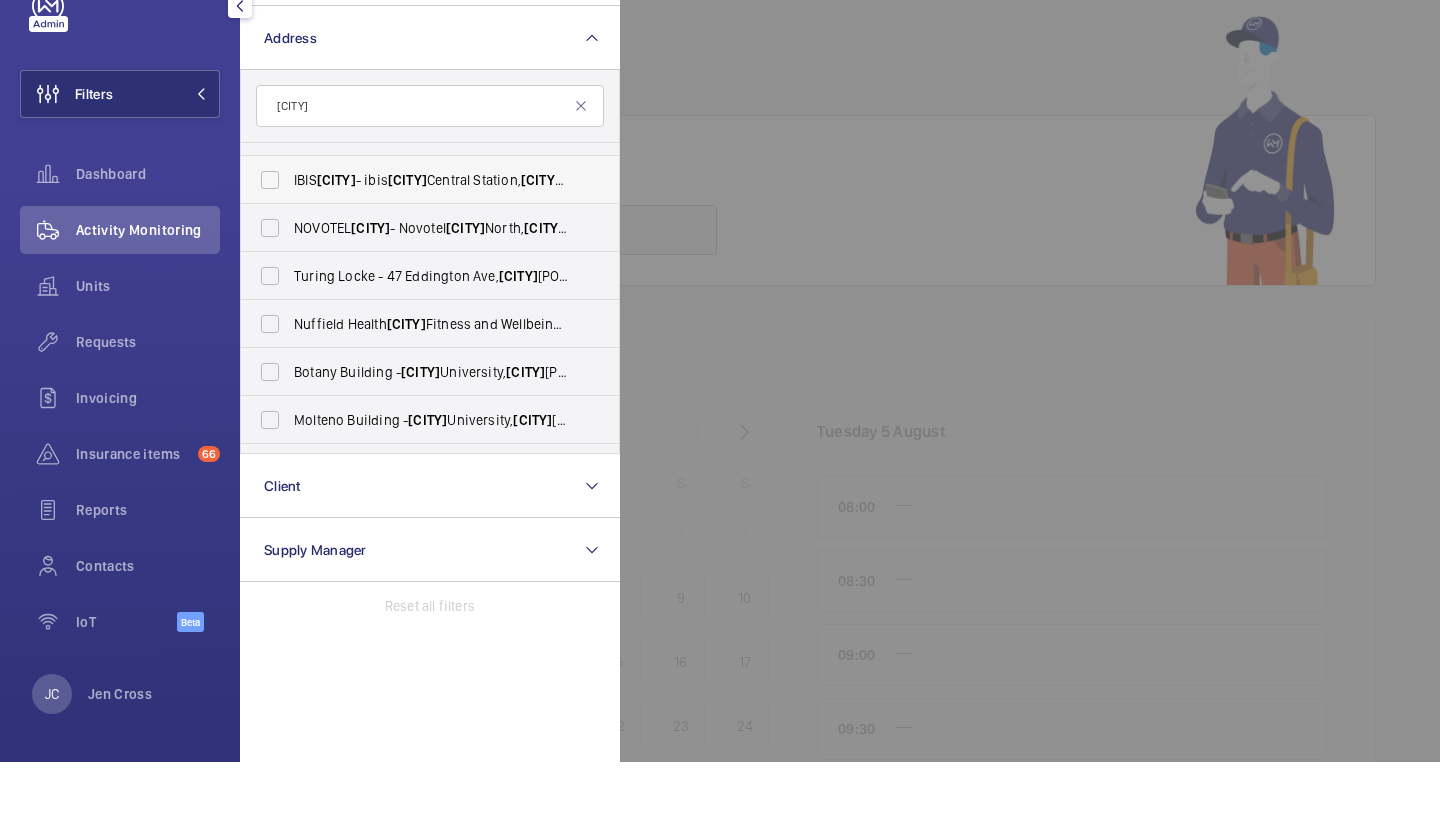 type on "cambridge" 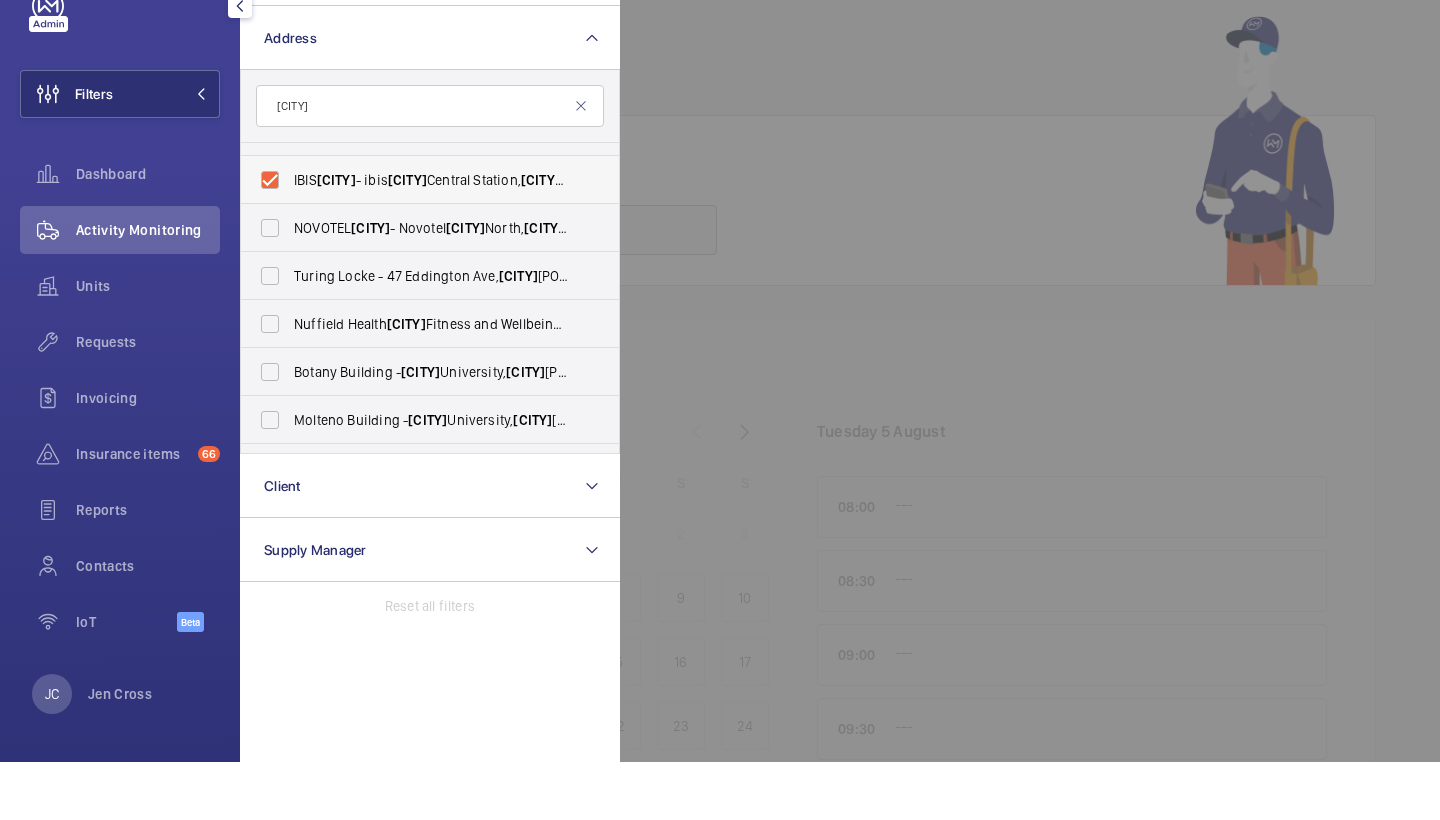 checkbox on "true" 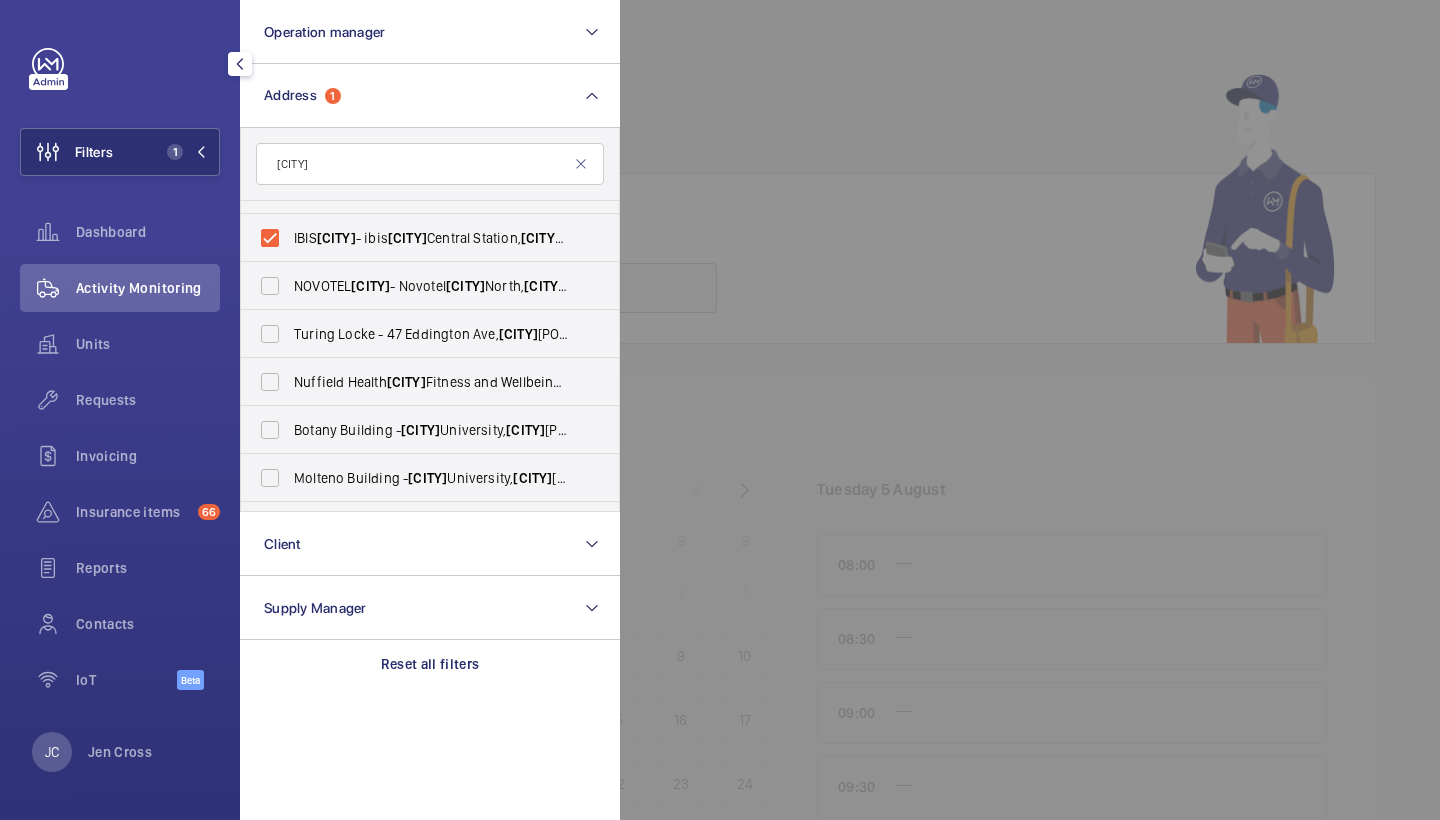 click 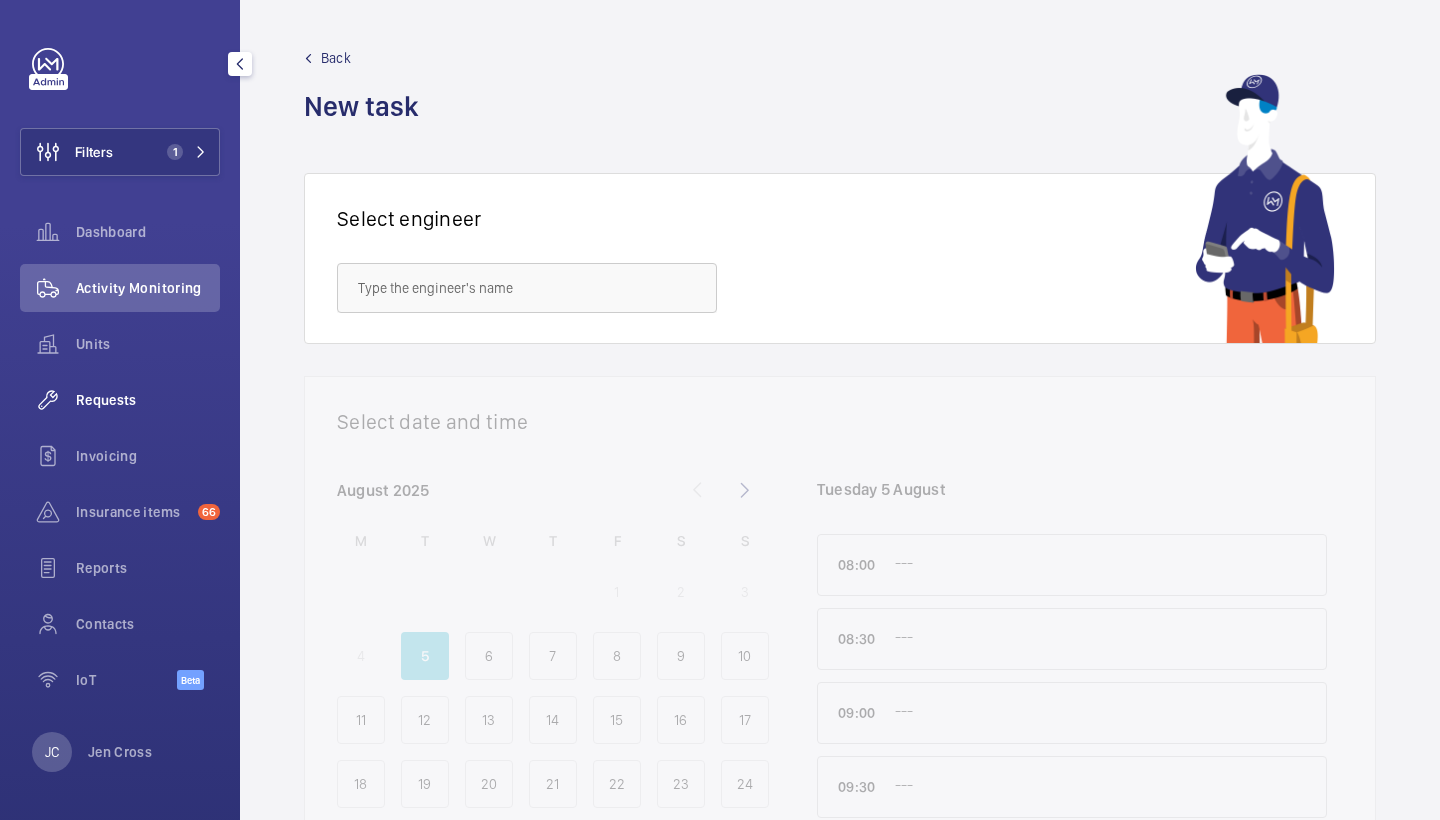 click on "Requests" 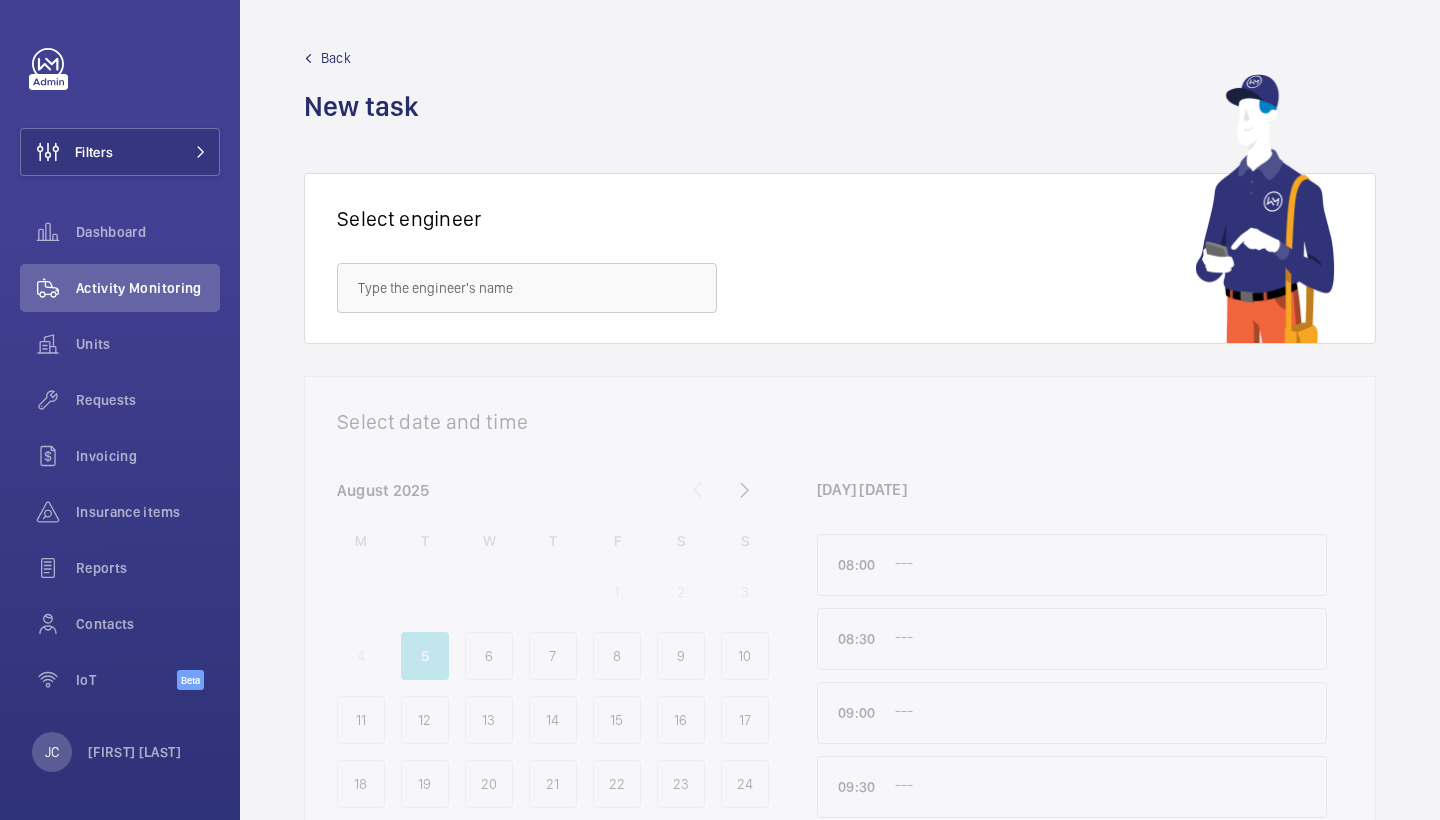 scroll, scrollTop: 0, scrollLeft: 0, axis: both 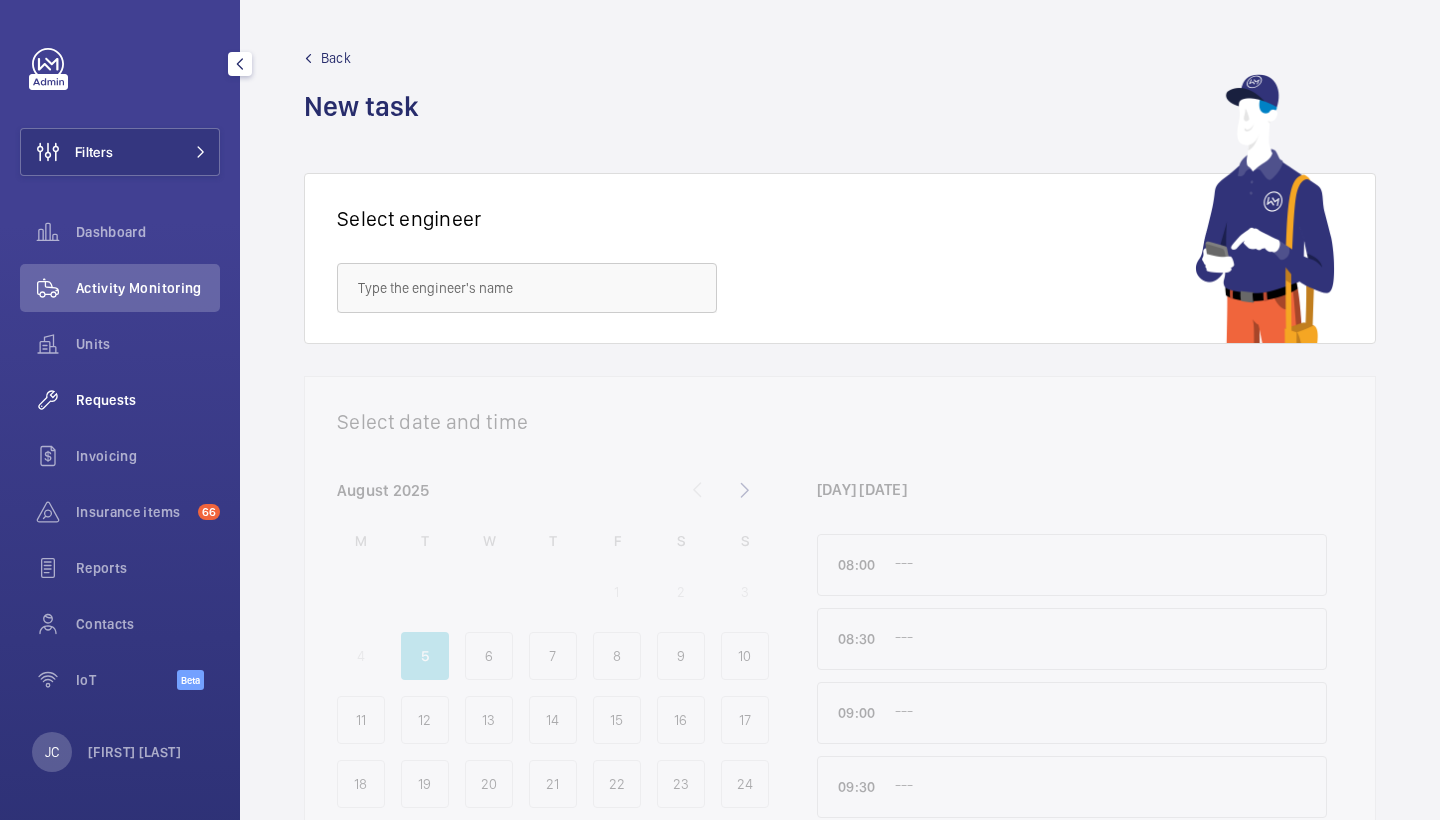 click on "Requests" 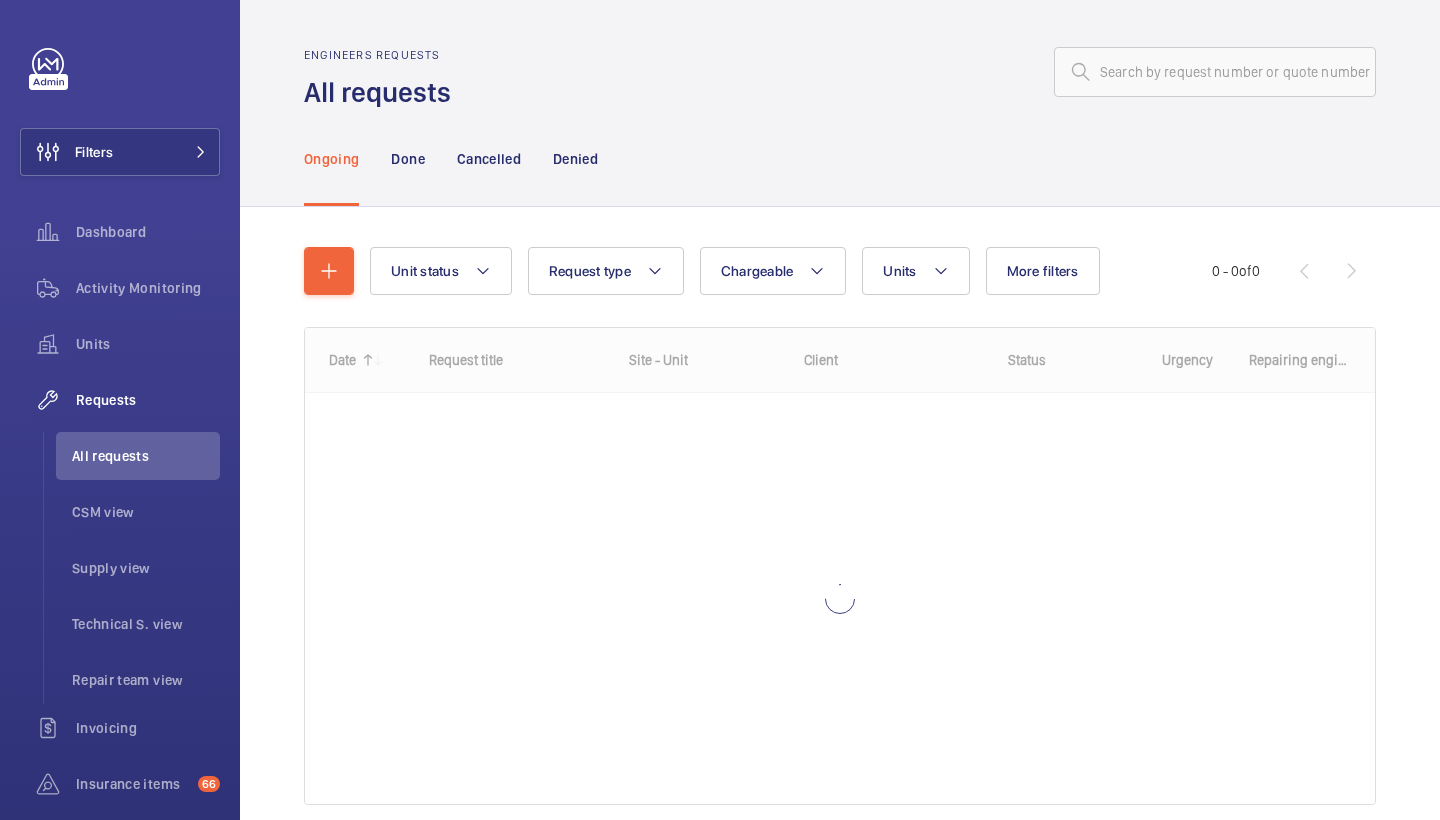 click on "Engineers requests All requests" 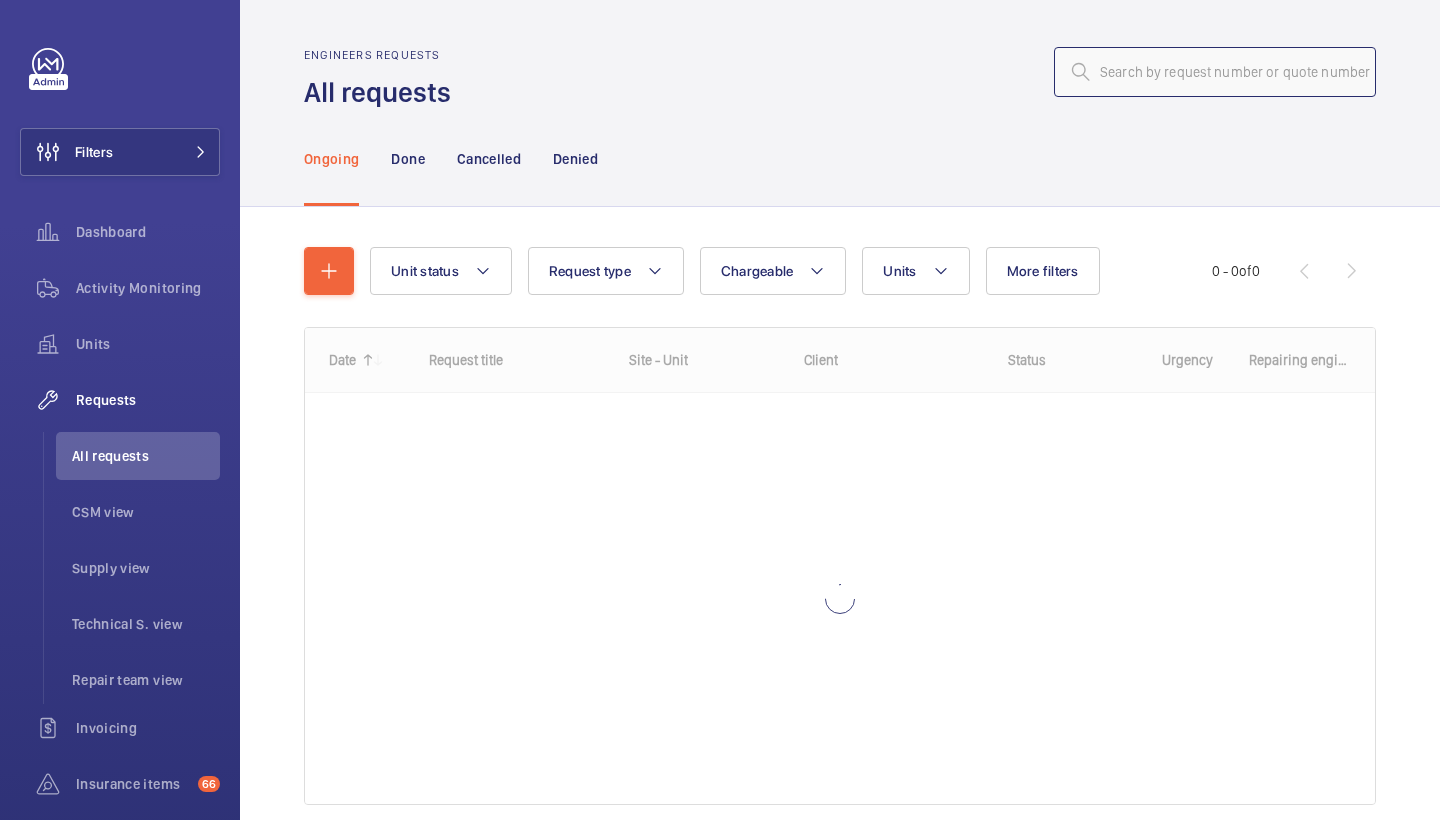 click 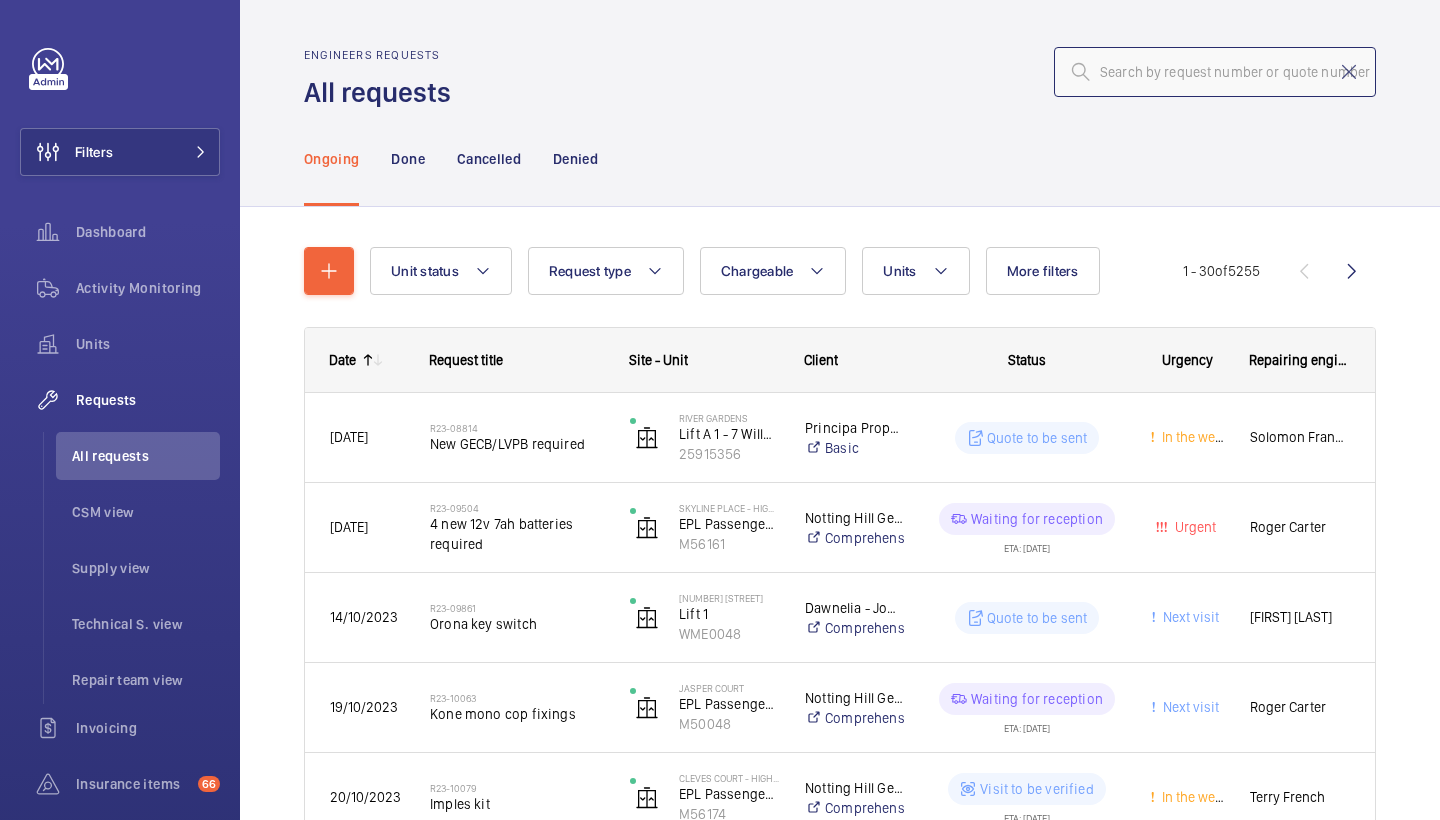 type on "R25-04468" 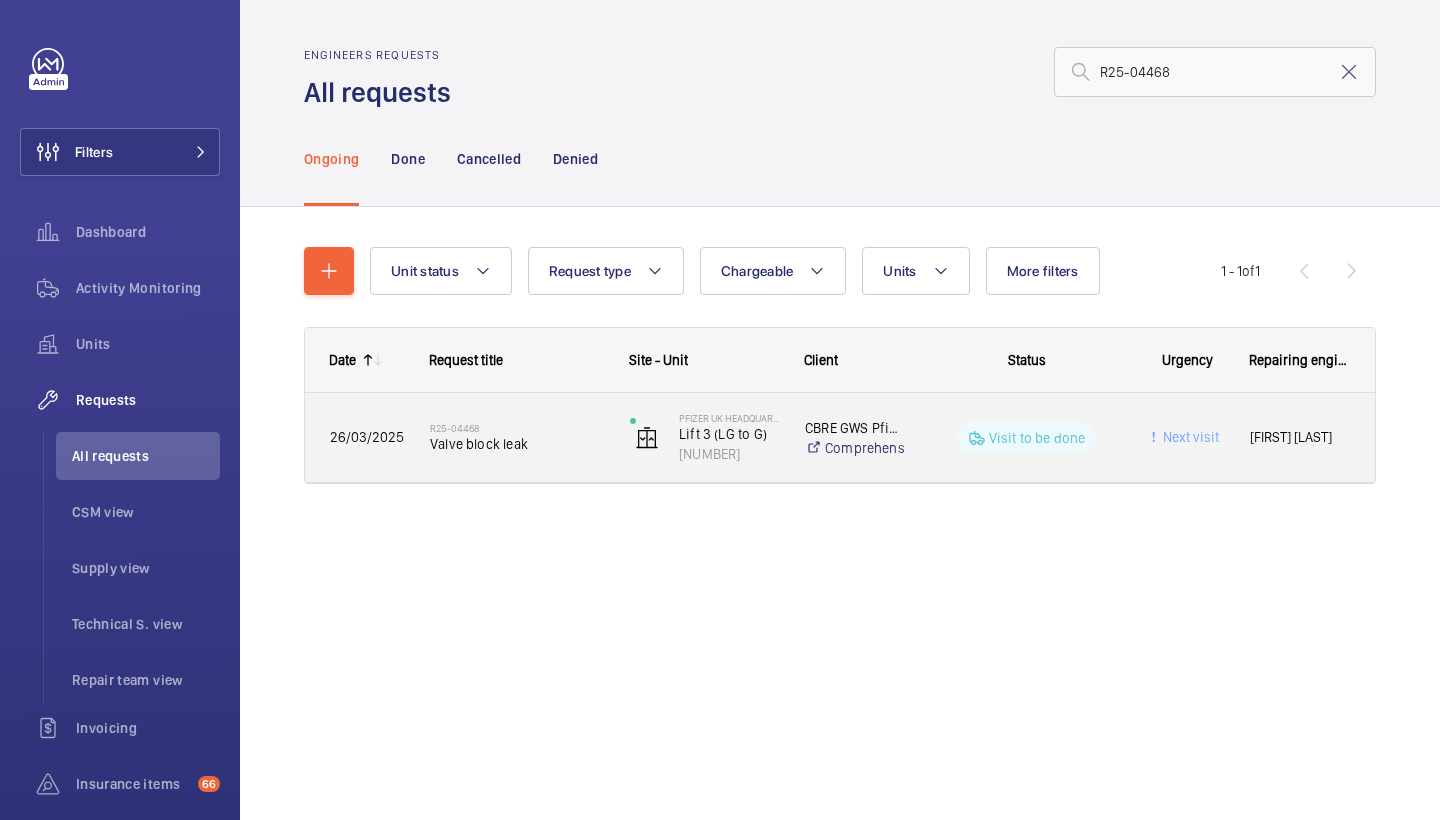 click on "Valve block leak" 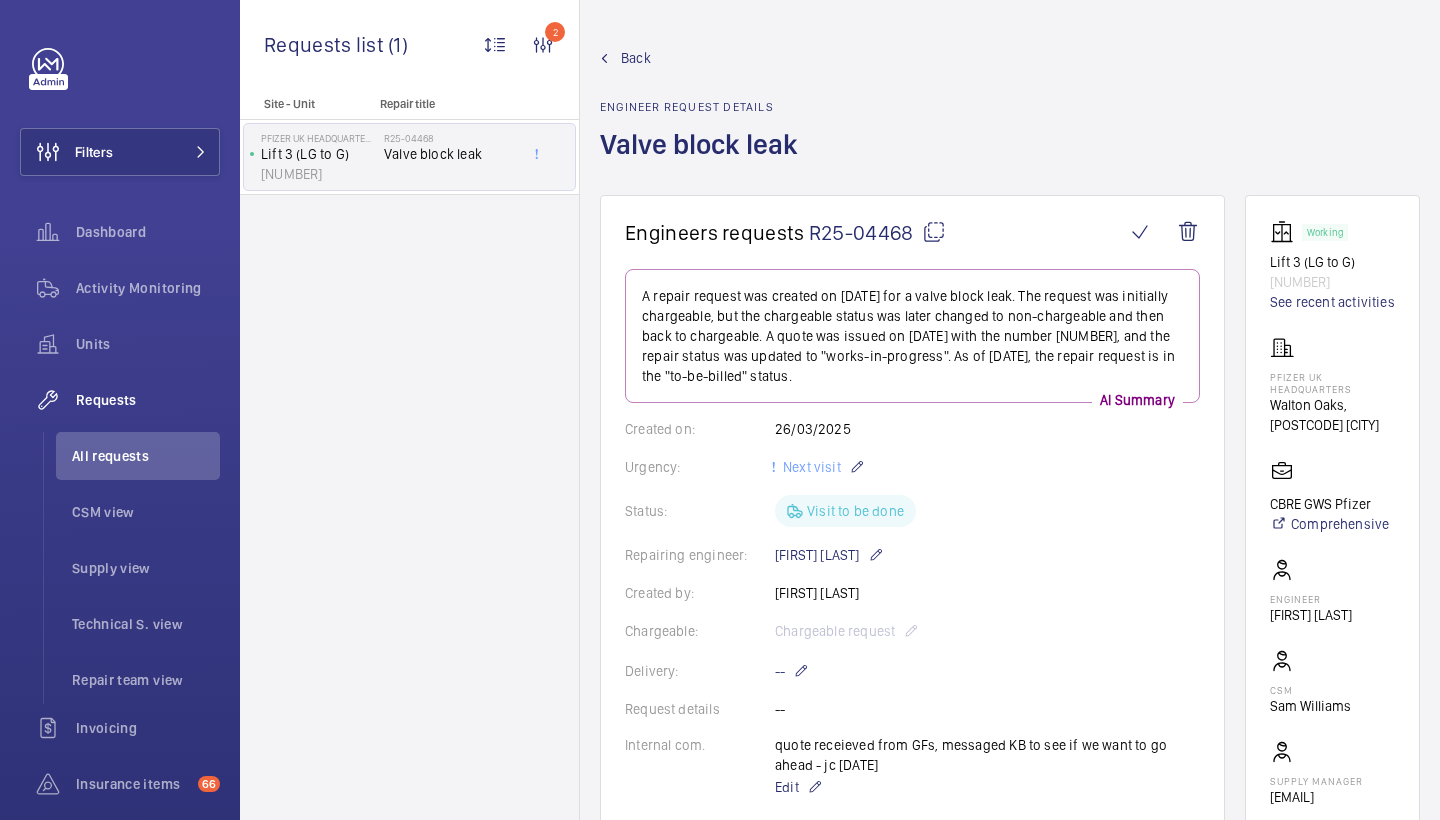 scroll, scrollTop: 0, scrollLeft: 0, axis: both 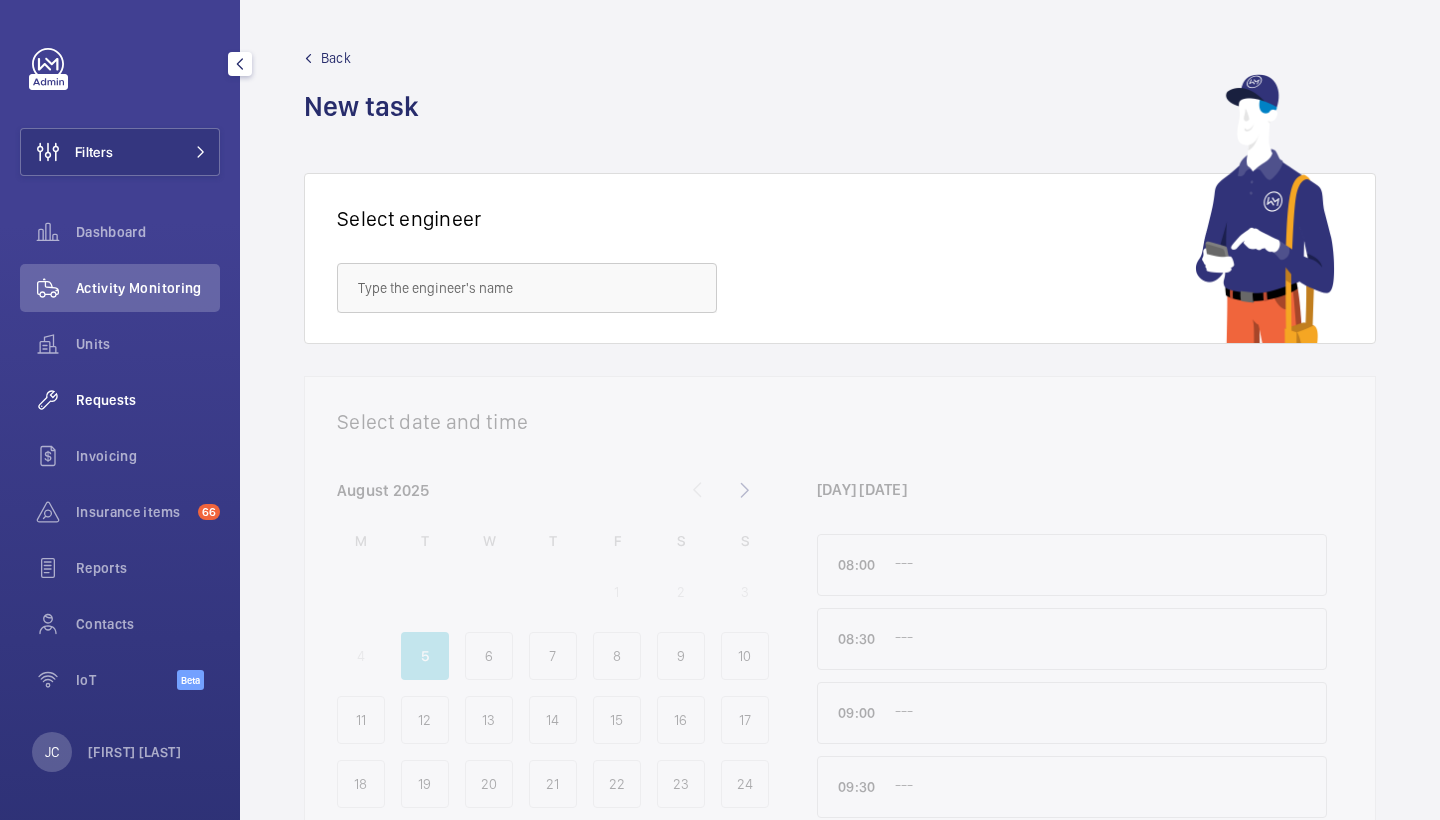 click on "Requests" 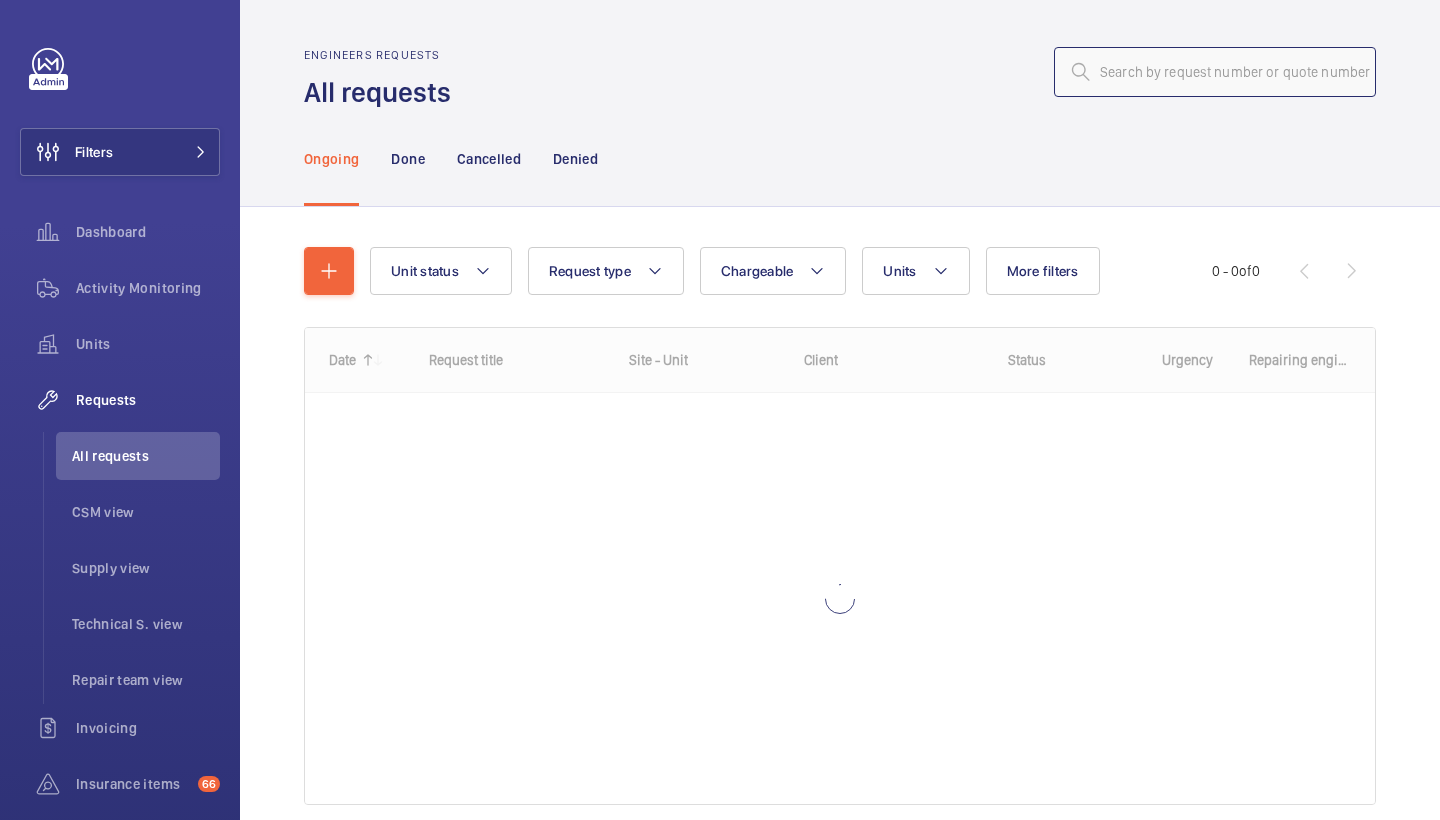 click 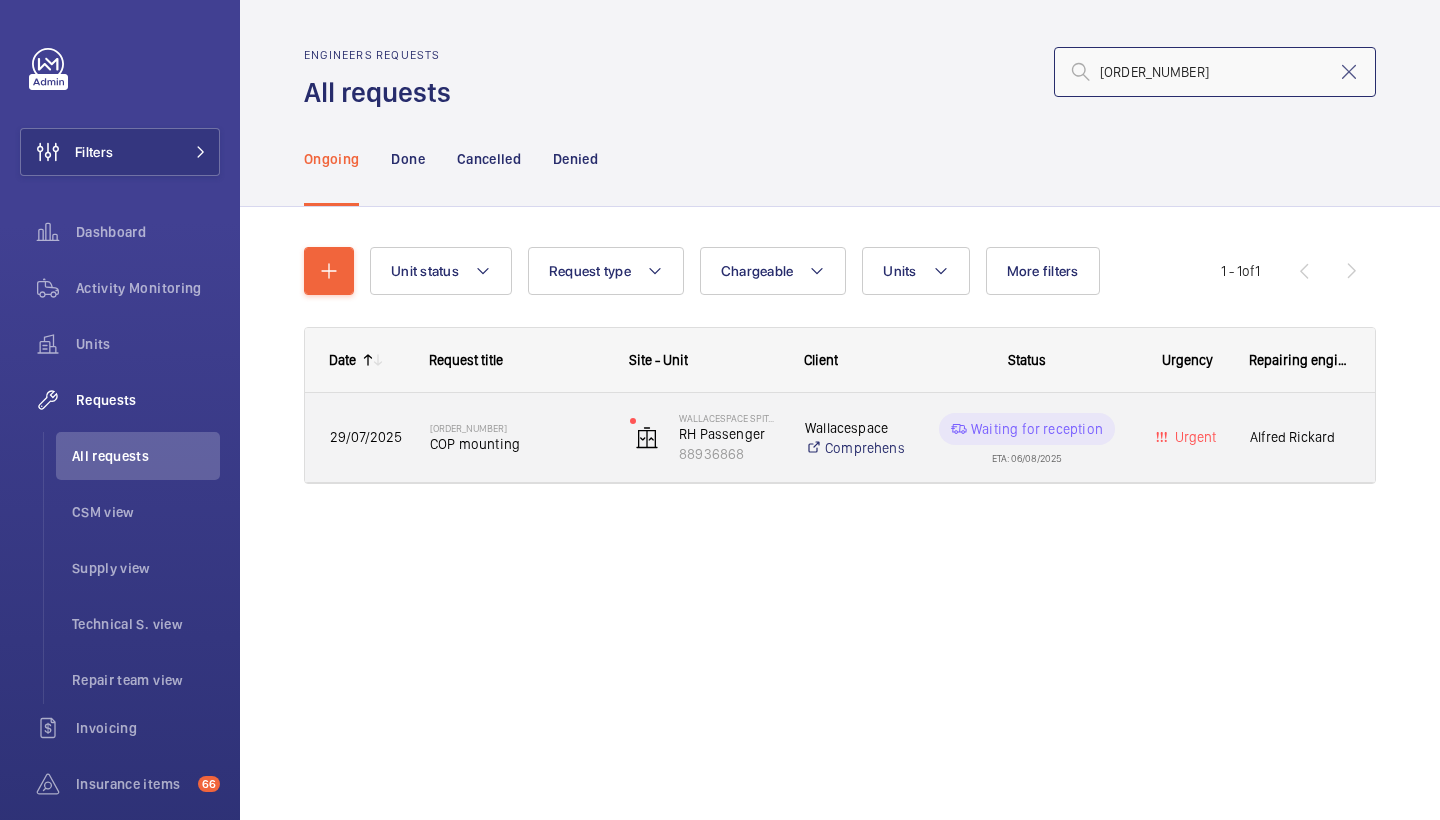type on "R25-10244" 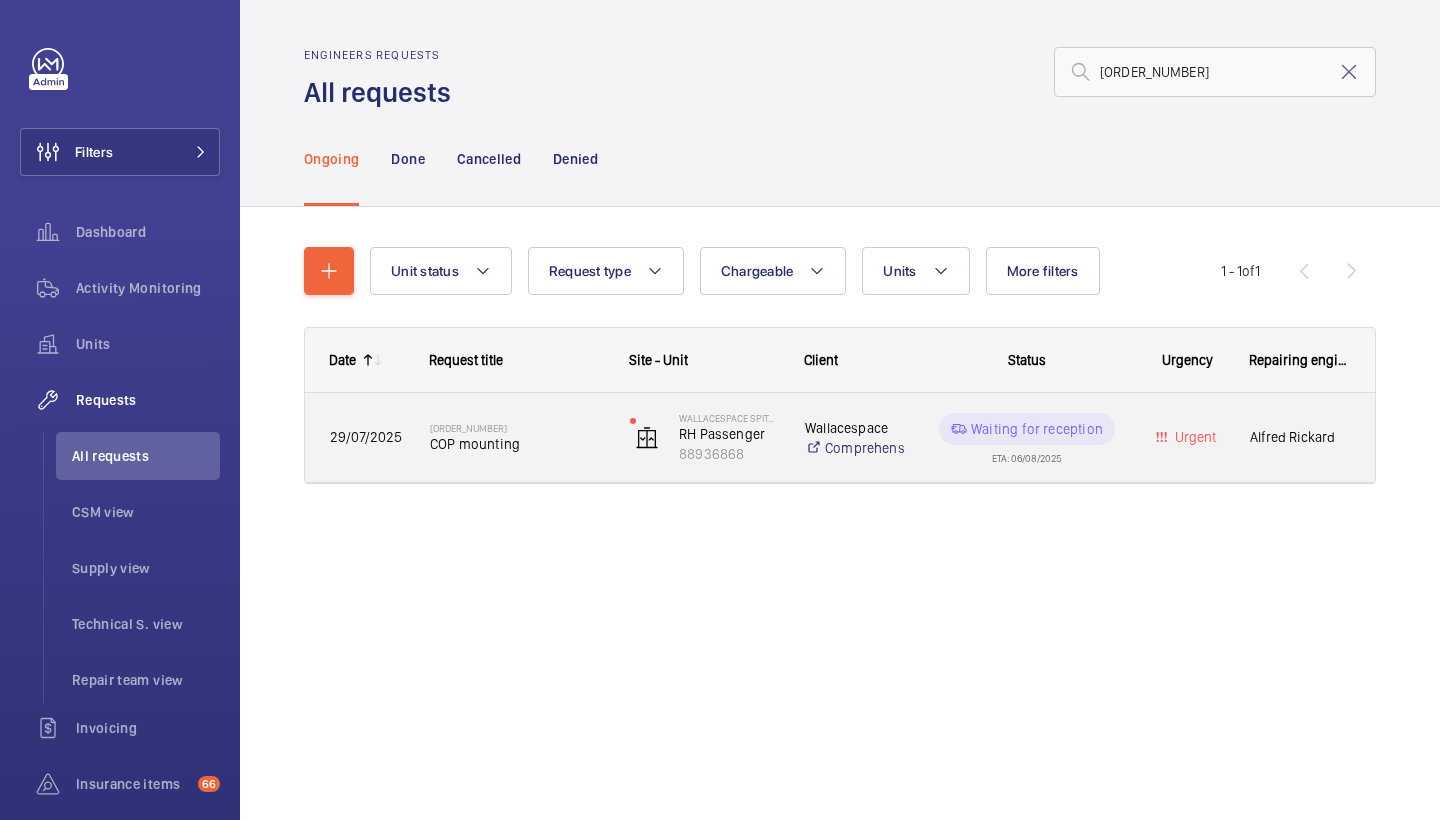click on "COP mounting" 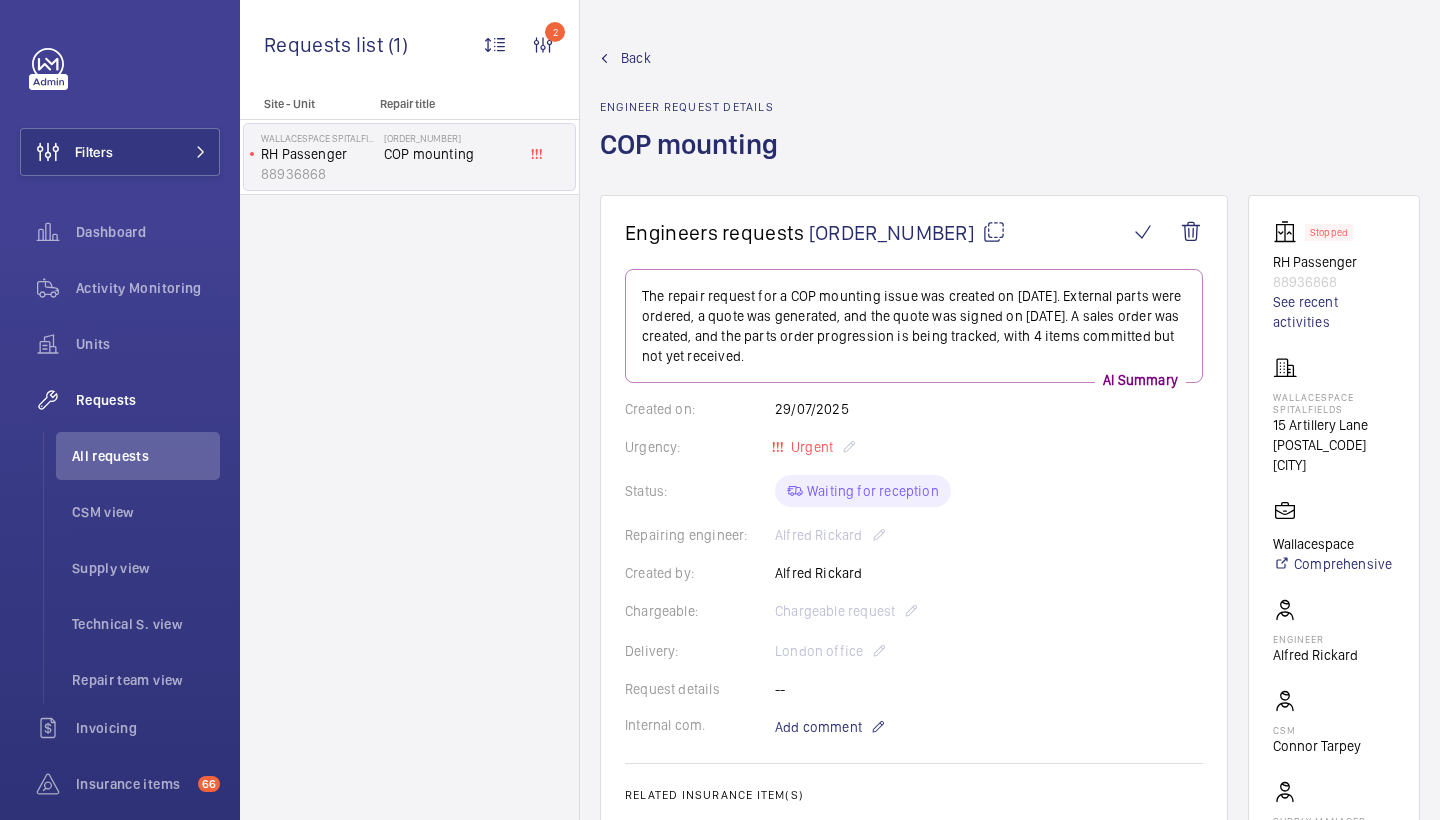 scroll, scrollTop: 0, scrollLeft: 0, axis: both 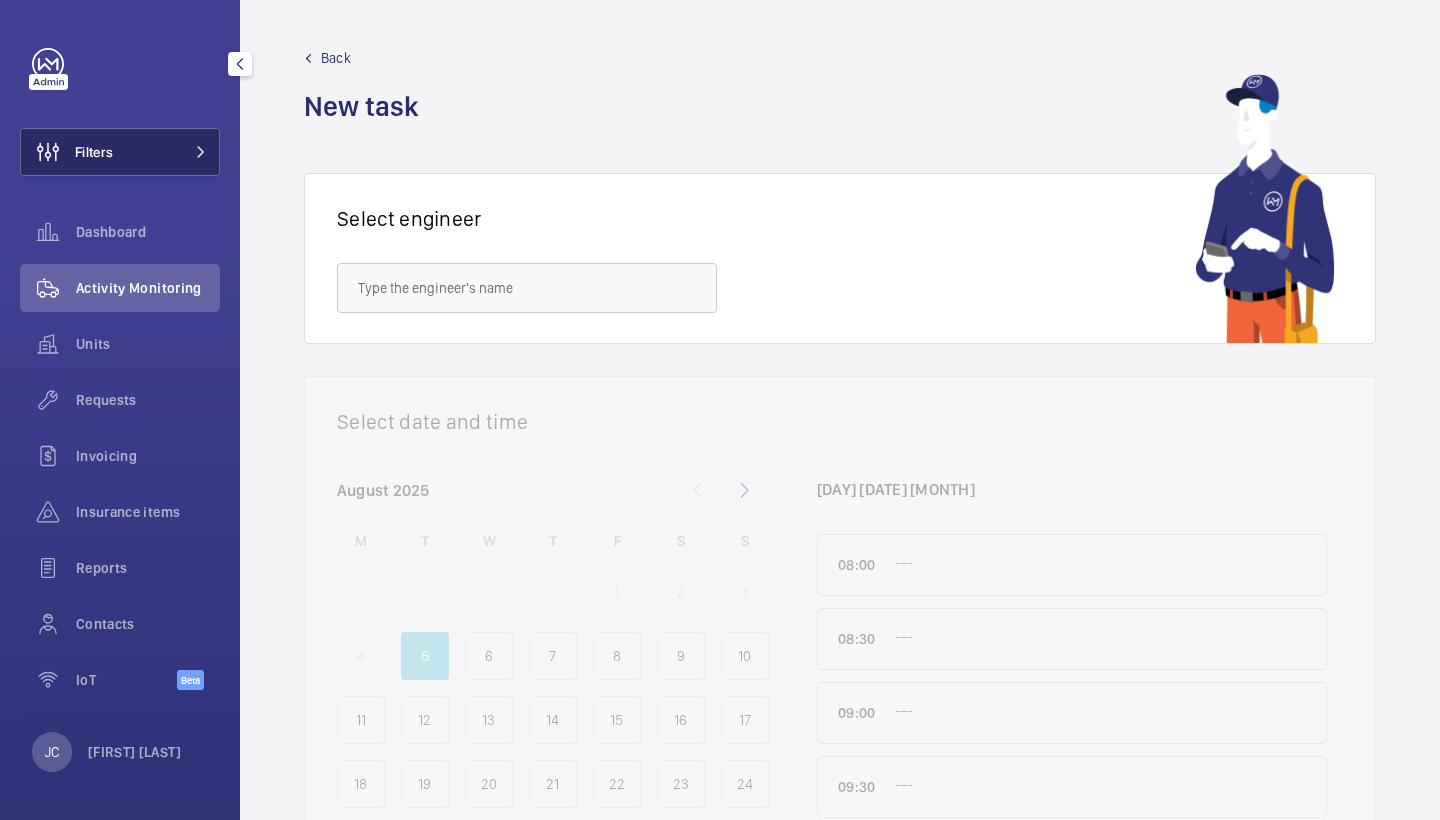 click on "Filters" 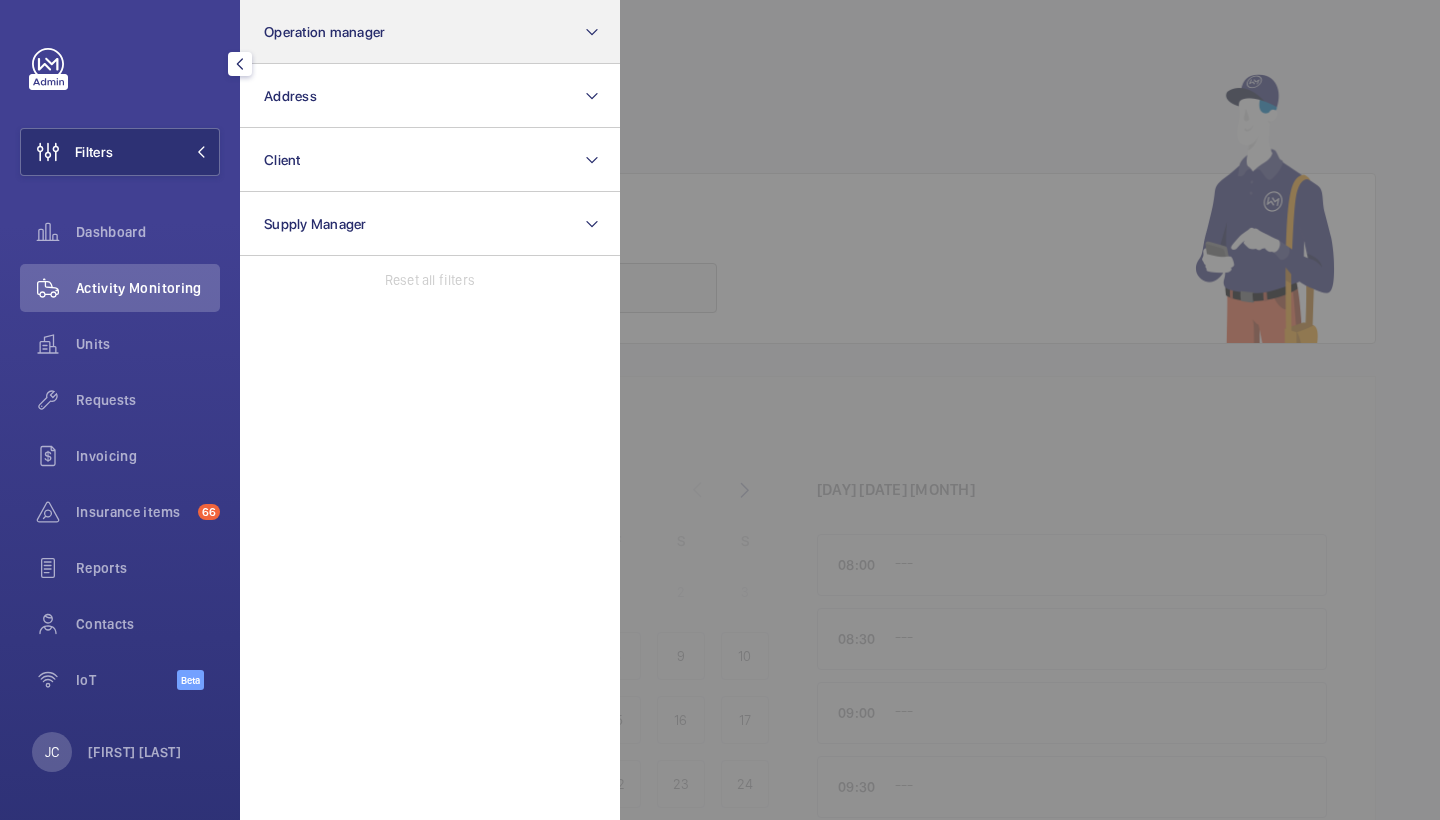 click on "Operation manager" 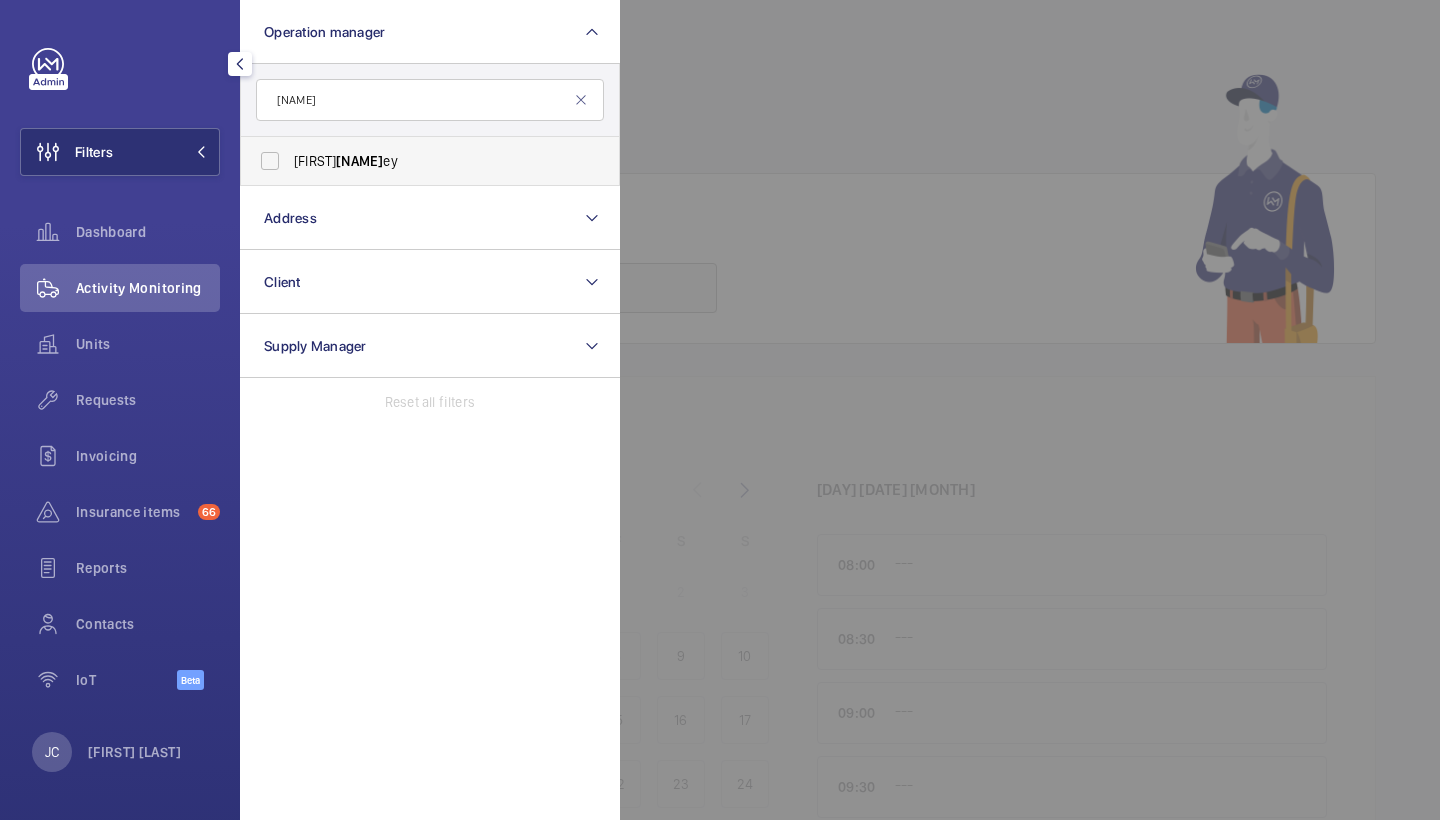 type on "[NAME]" 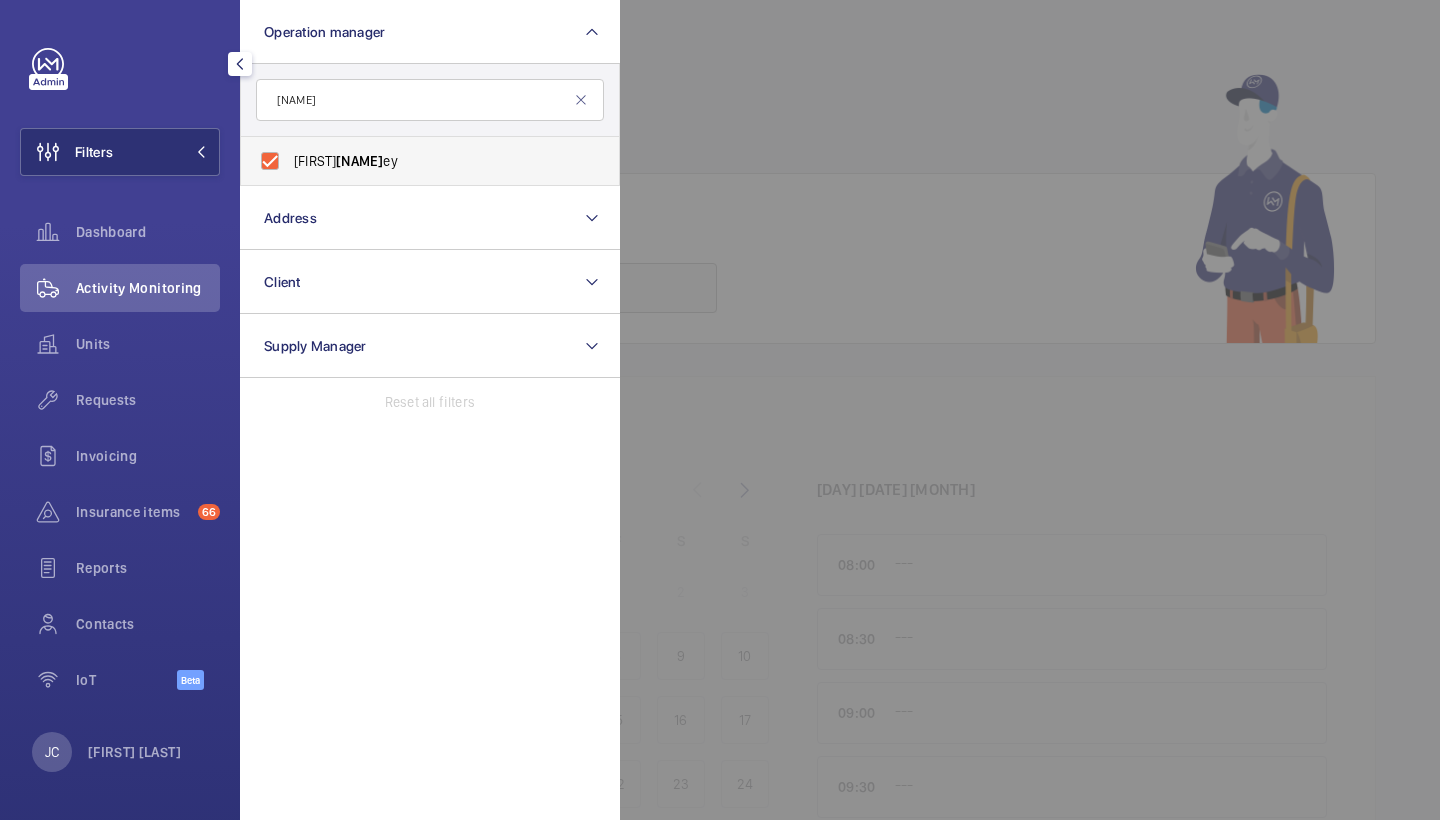 checkbox on "true" 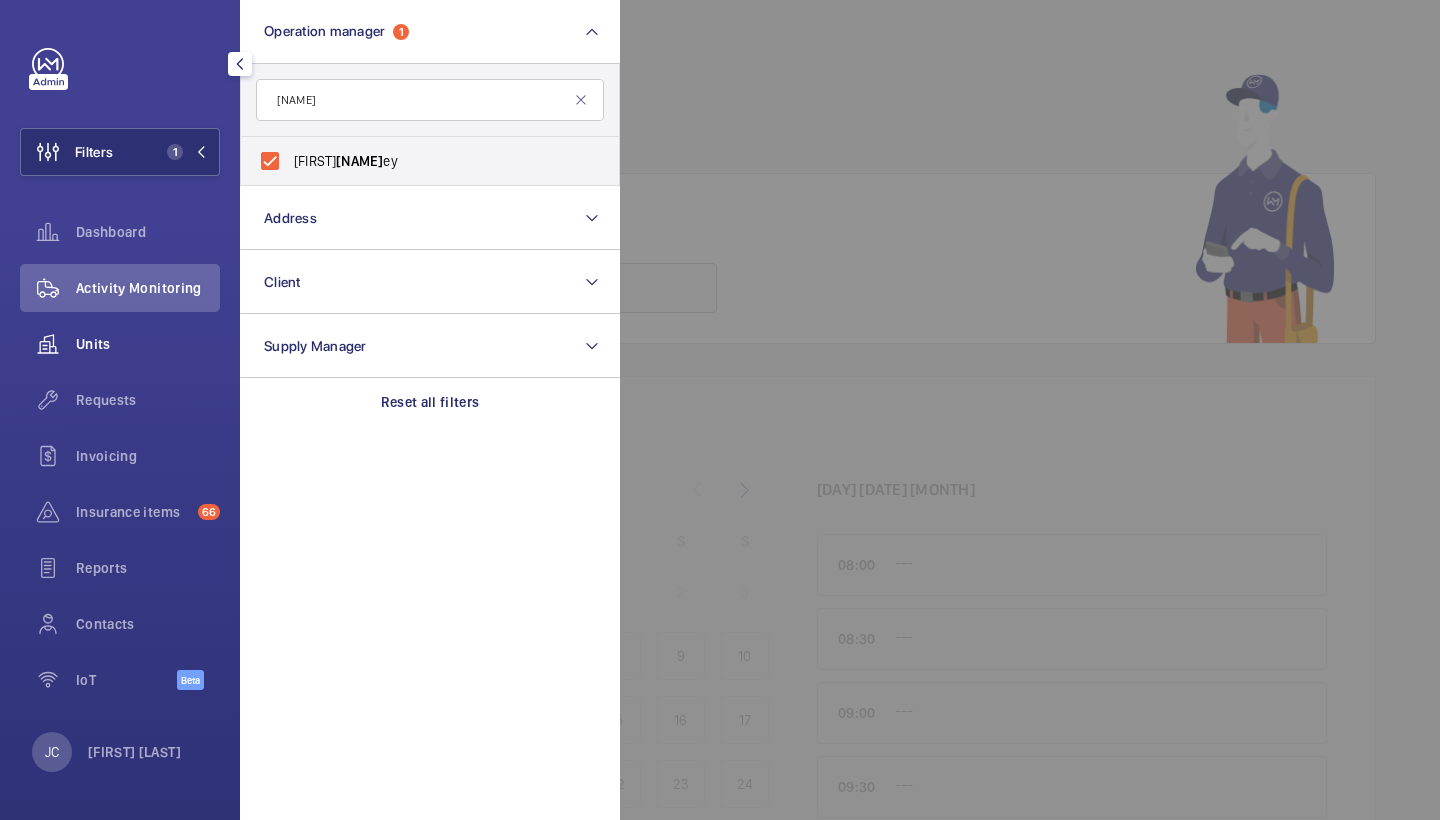 click on "Units" 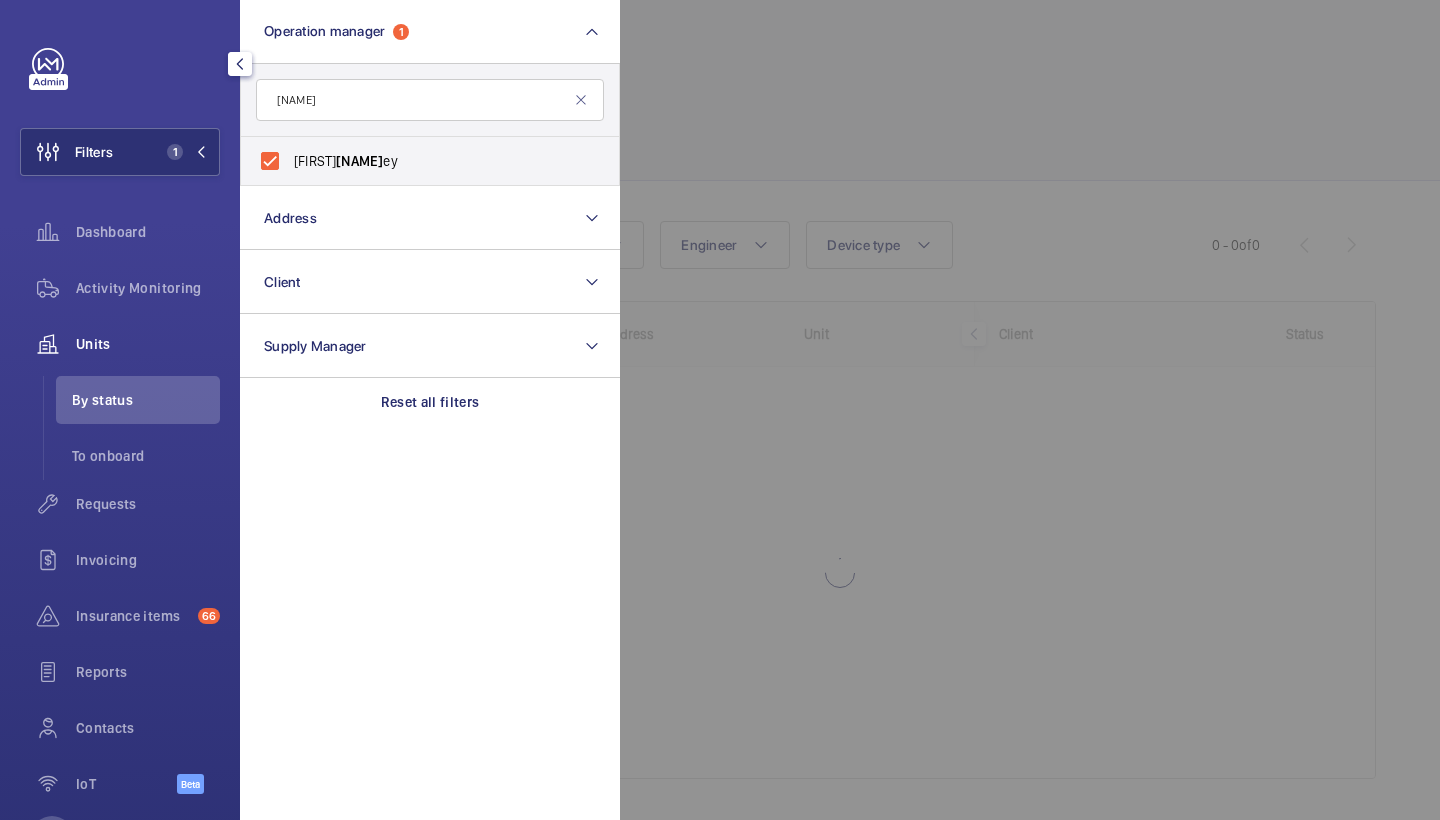 click 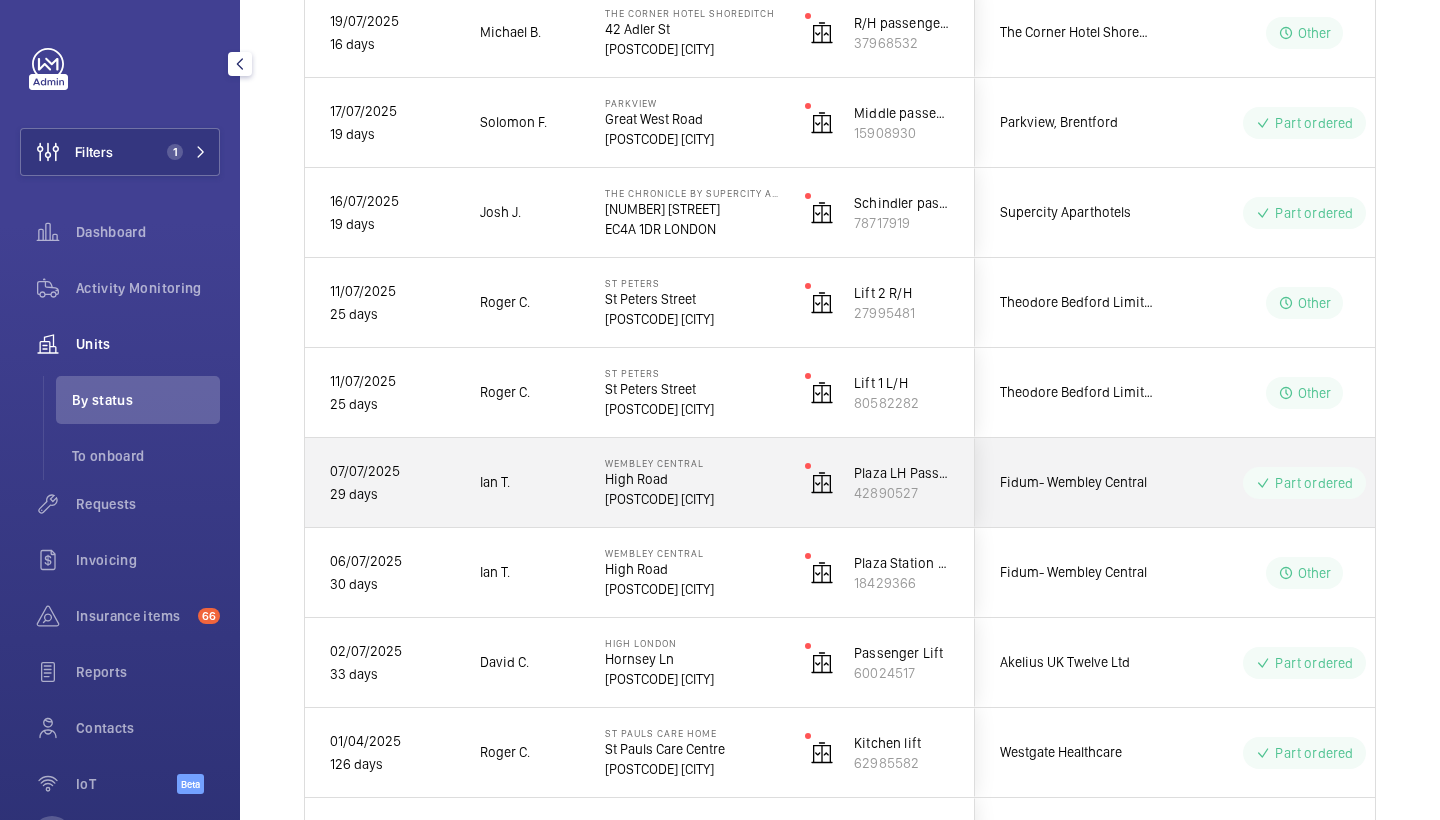 scroll, scrollTop: 1458, scrollLeft: 0, axis: vertical 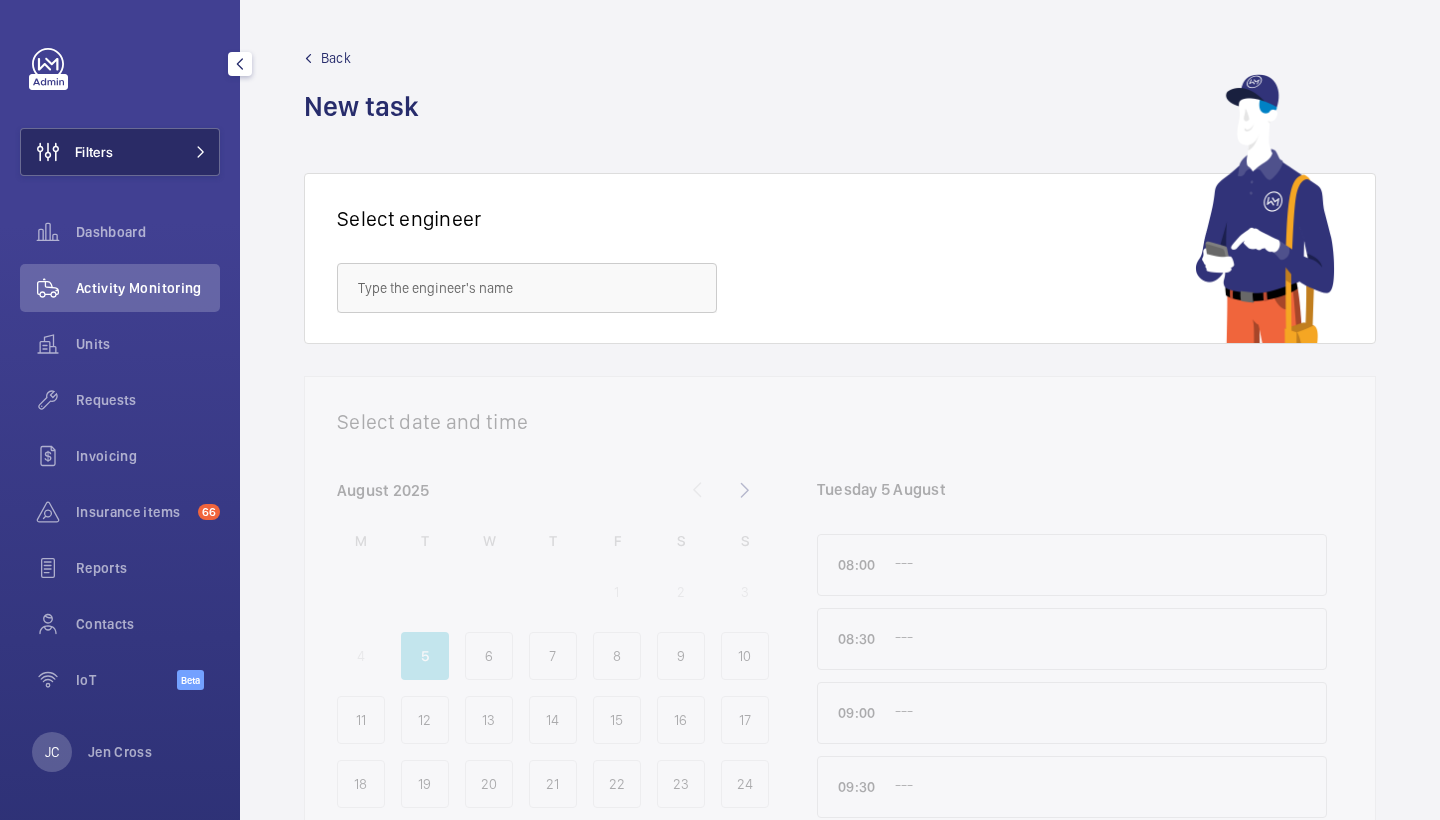 click on "Filters" 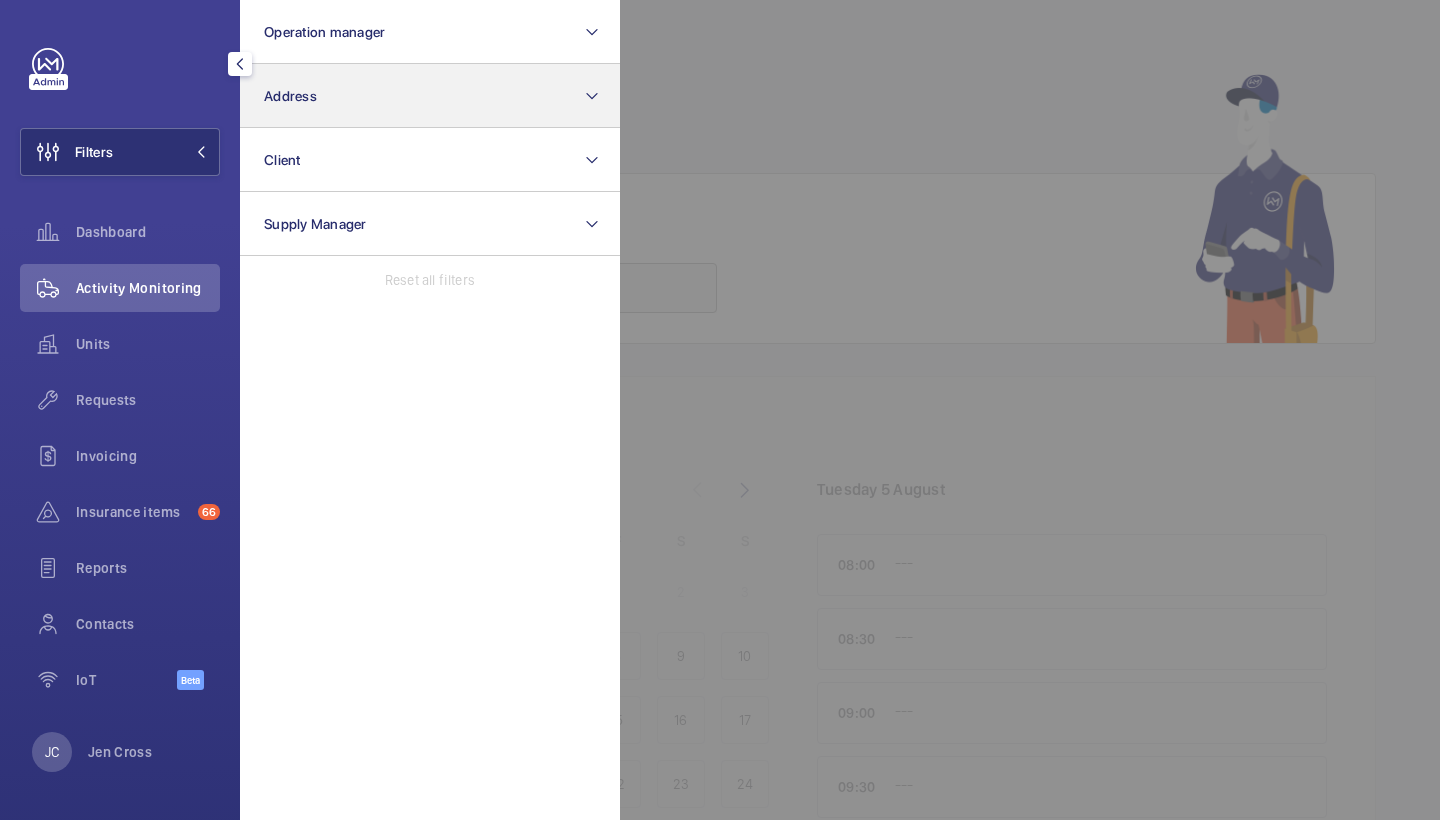 click on "Address" 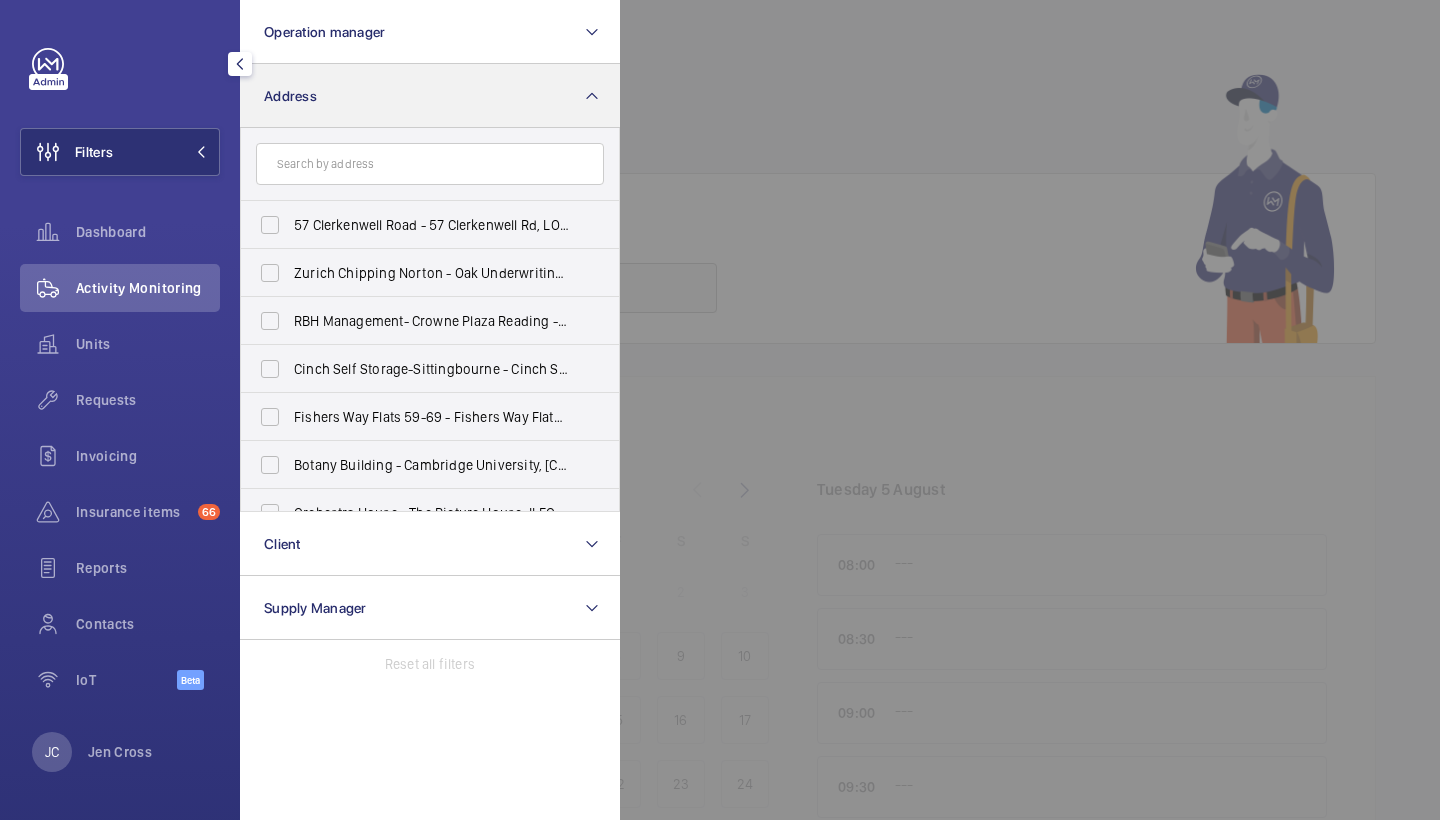 type on "s" 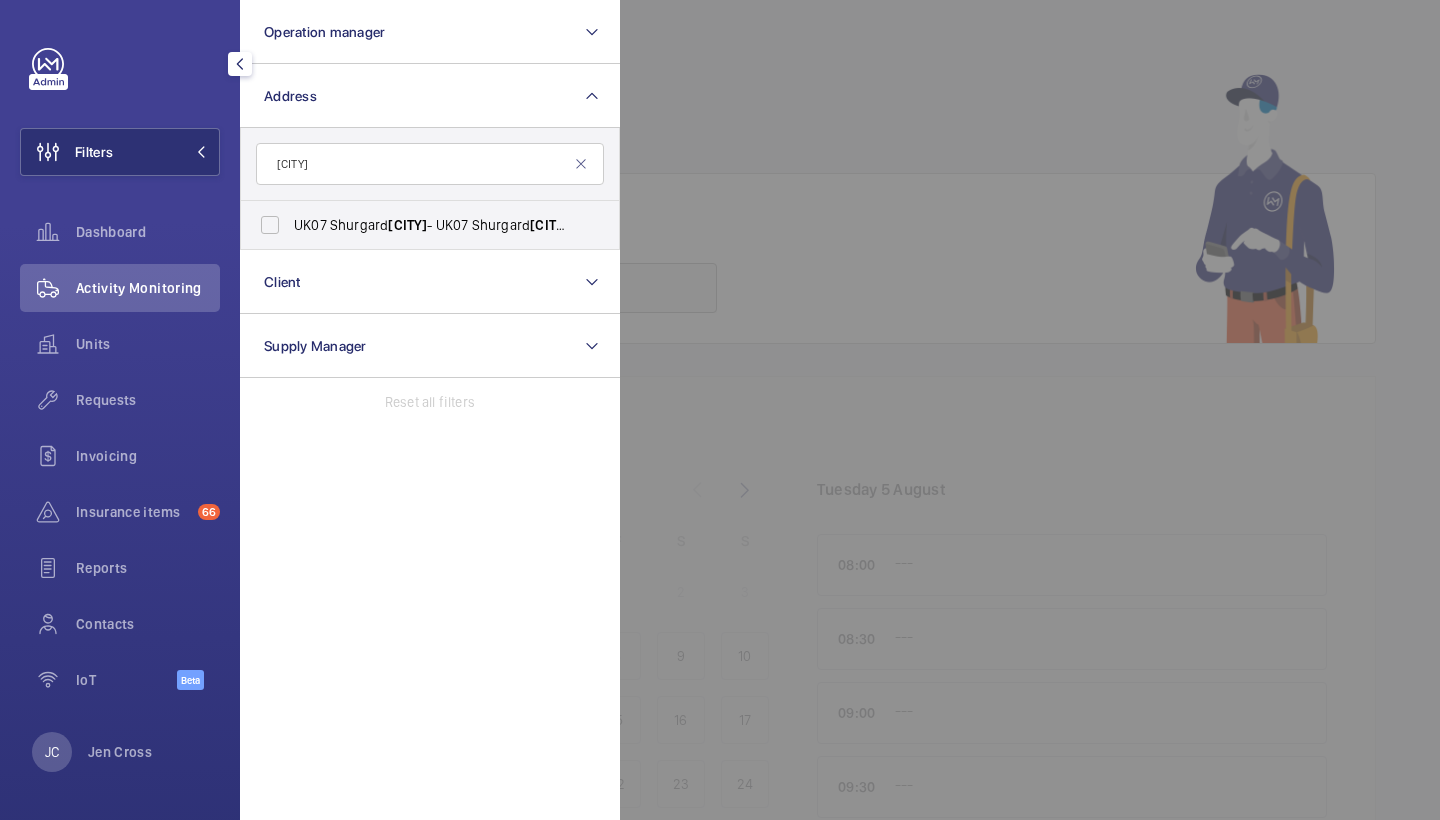 type on "Neasden" 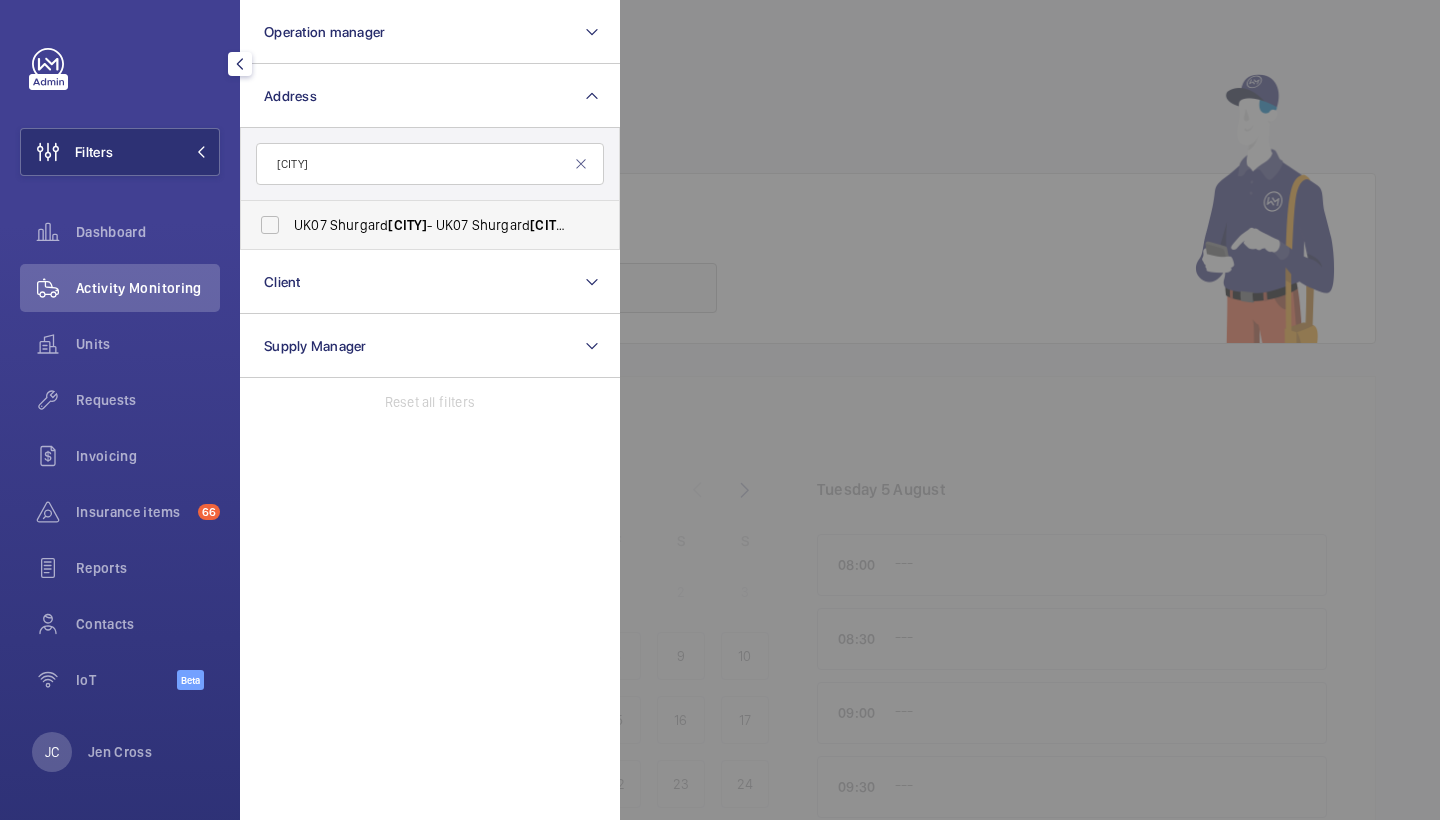 drag, startPoint x: 358, startPoint y: 183, endPoint x: 391, endPoint y: 222, distance: 51.088158 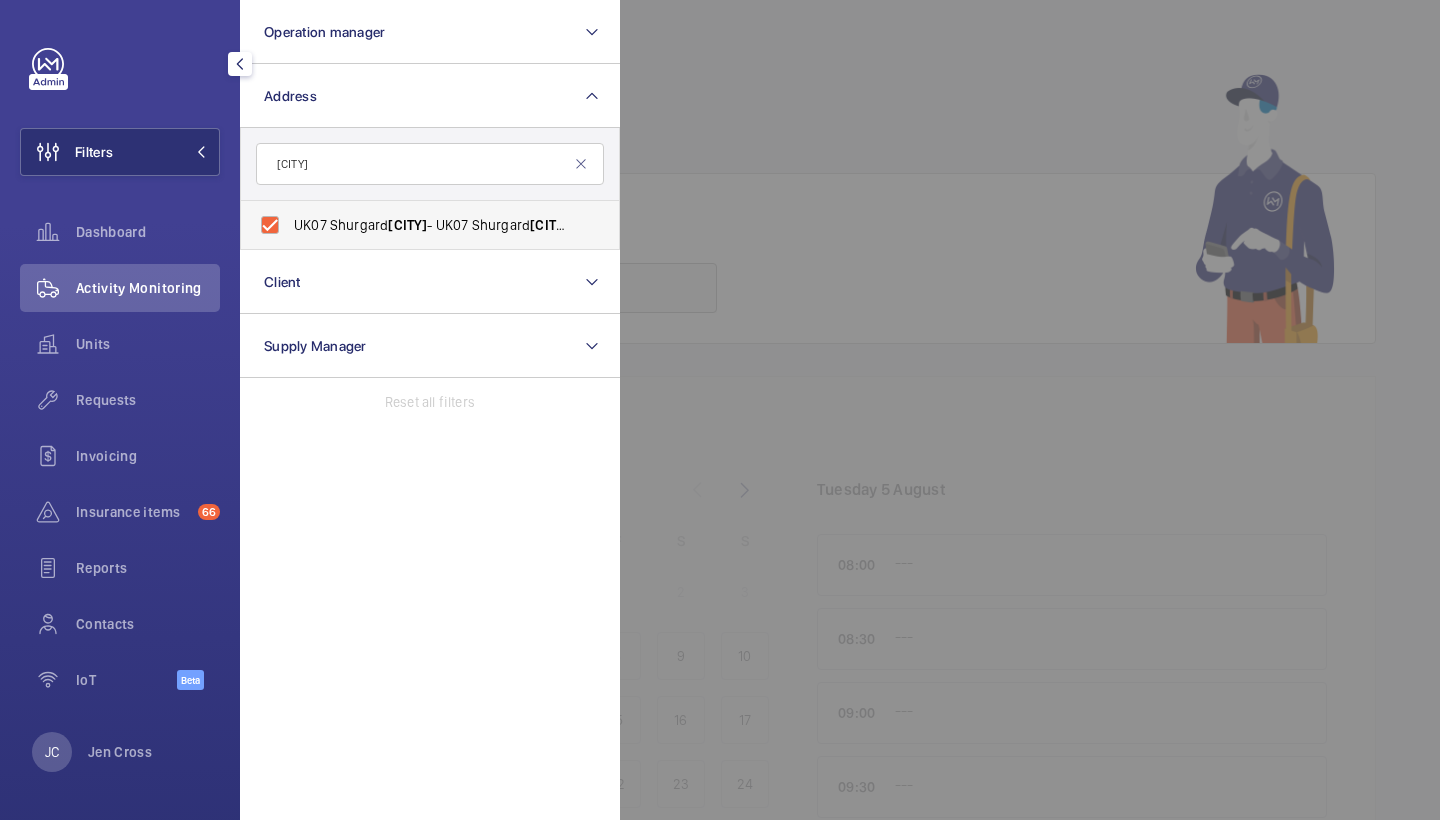 checkbox on "true" 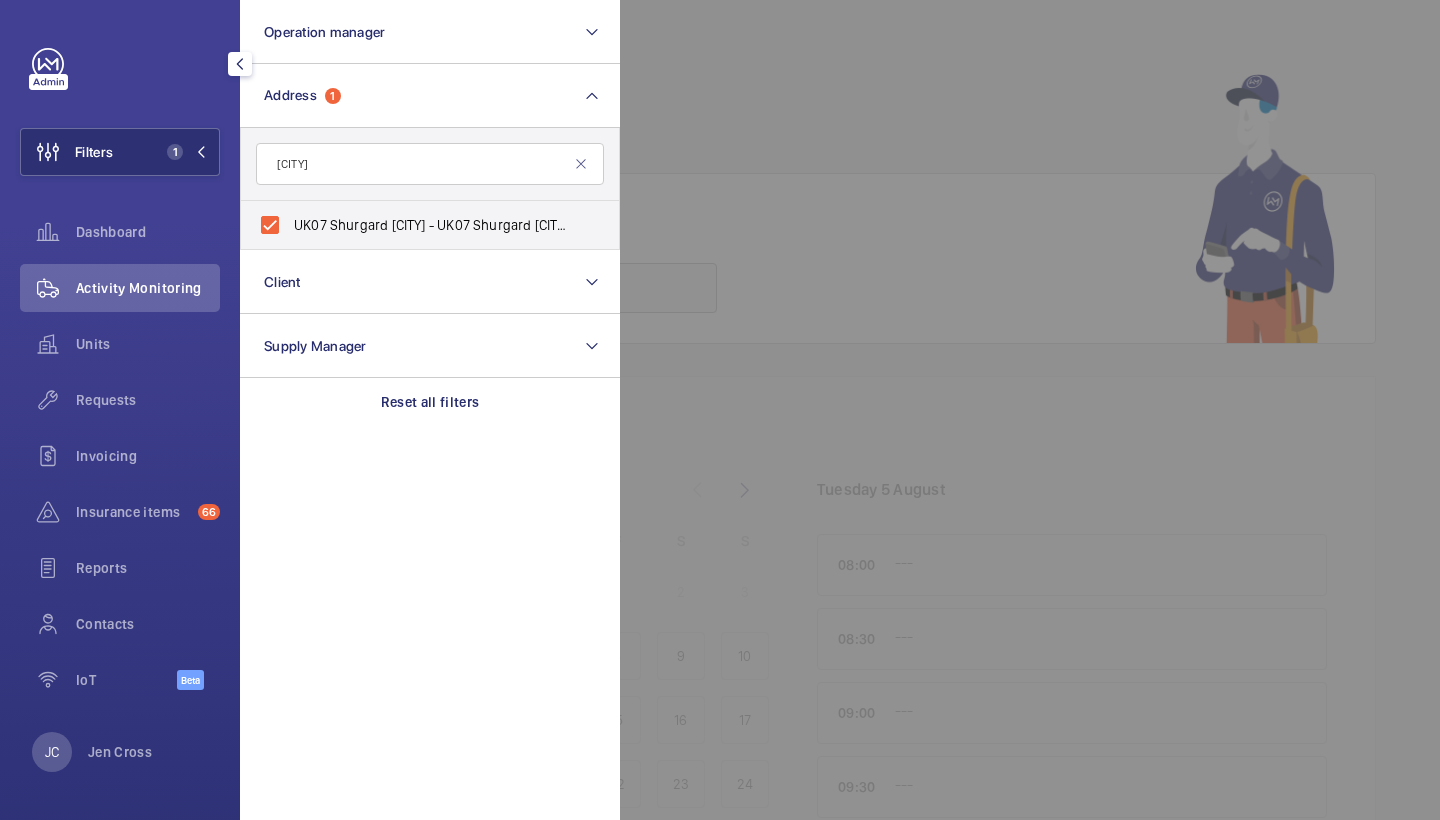 click on "Activity Monitoring" 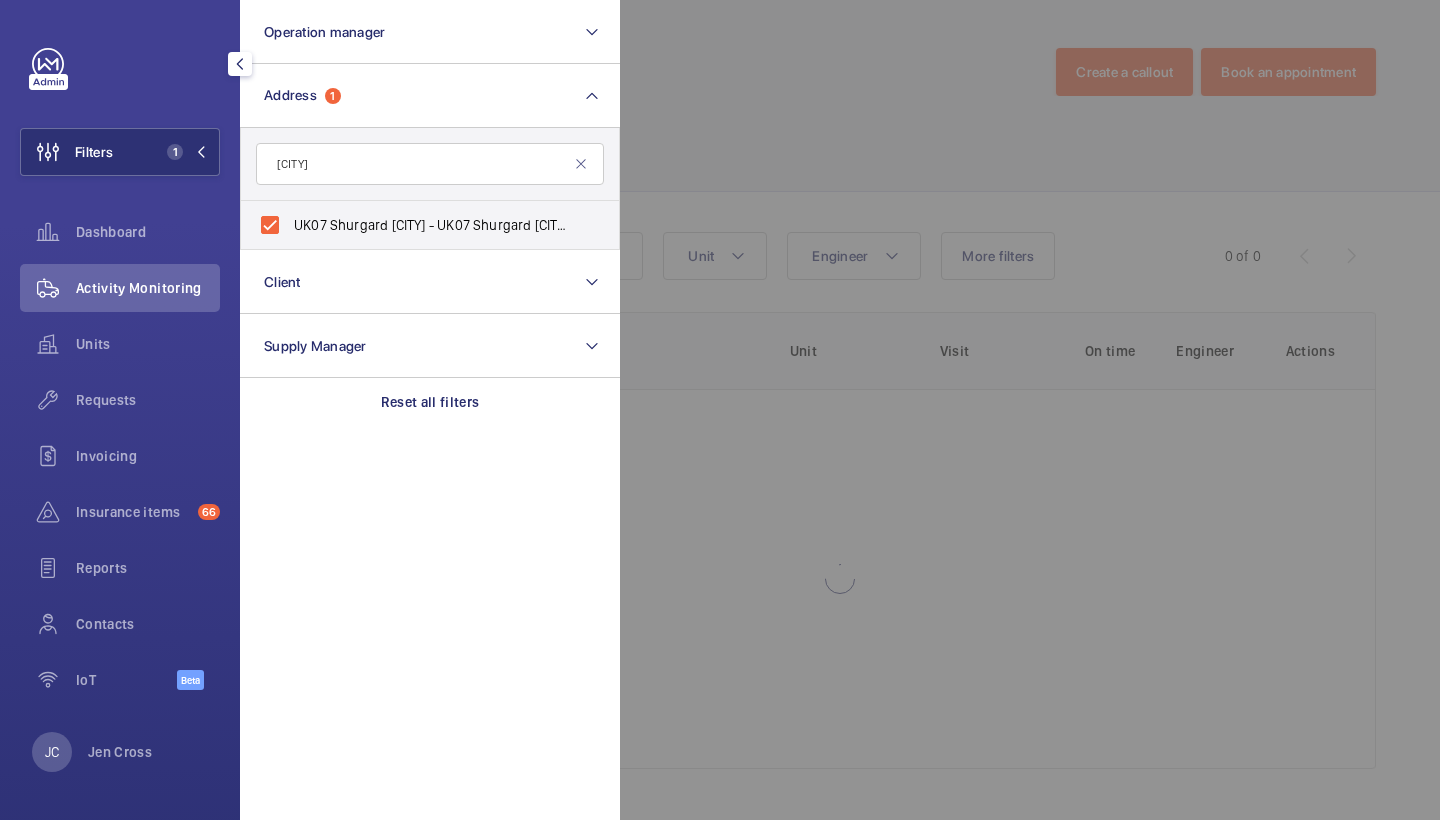 click 